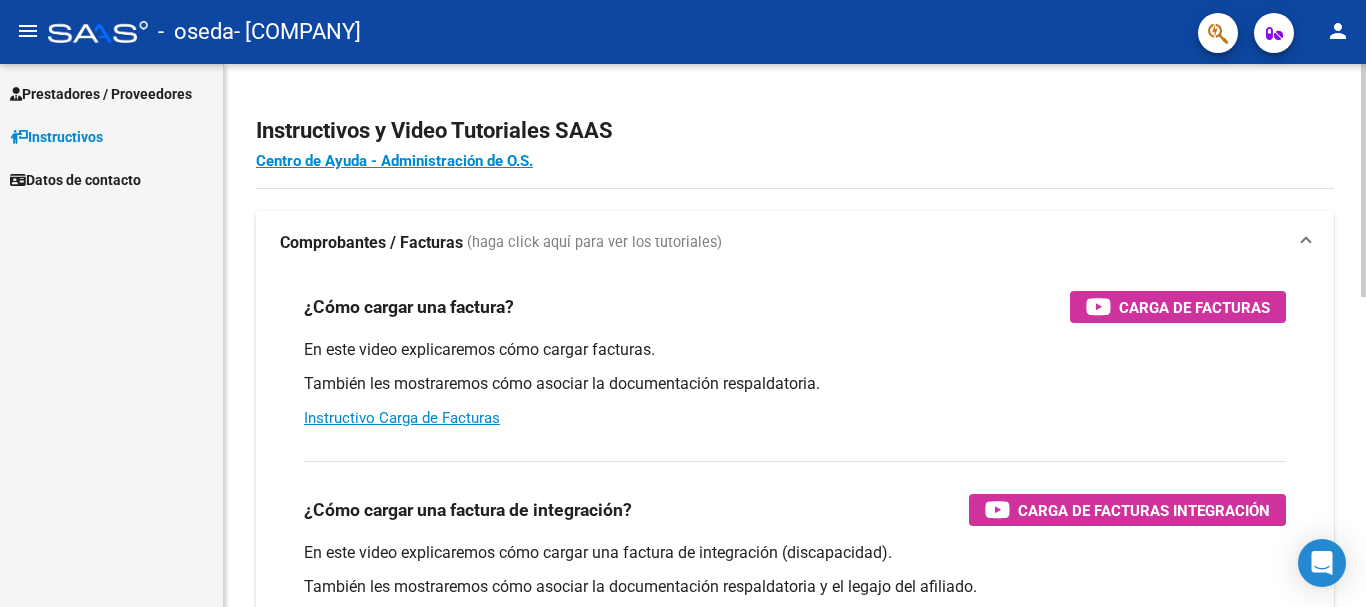 scroll, scrollTop: 0, scrollLeft: 0, axis: both 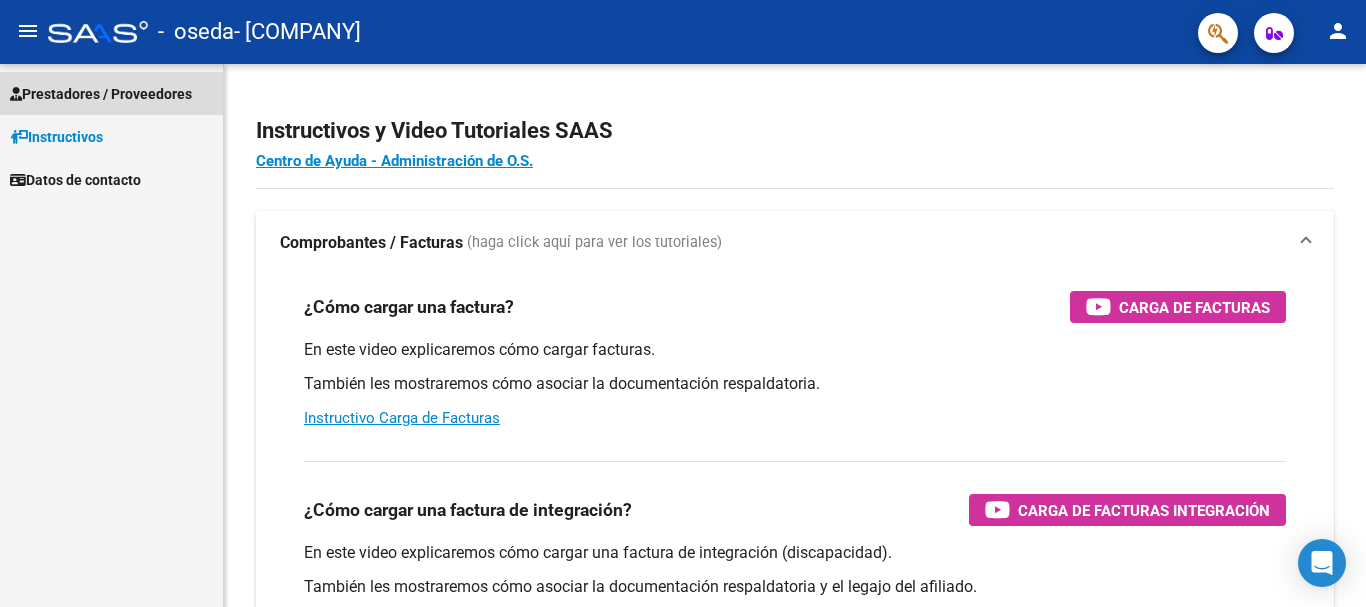 click on "Prestadores / Proveedores" at bounding box center [101, 94] 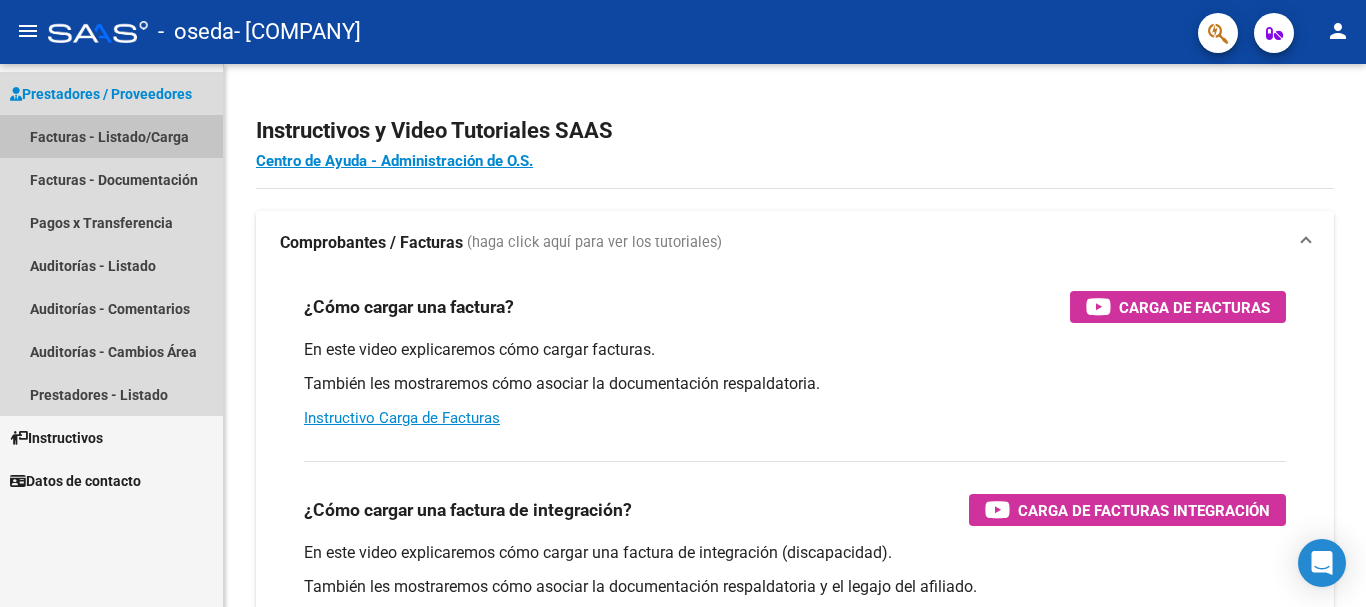 click on "Facturas - Listado/Carga" at bounding box center [111, 136] 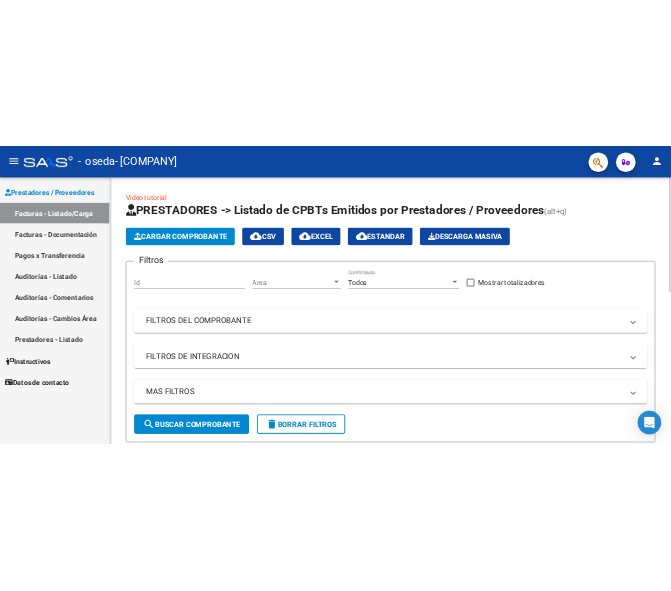 scroll, scrollTop: 0, scrollLeft: 0, axis: both 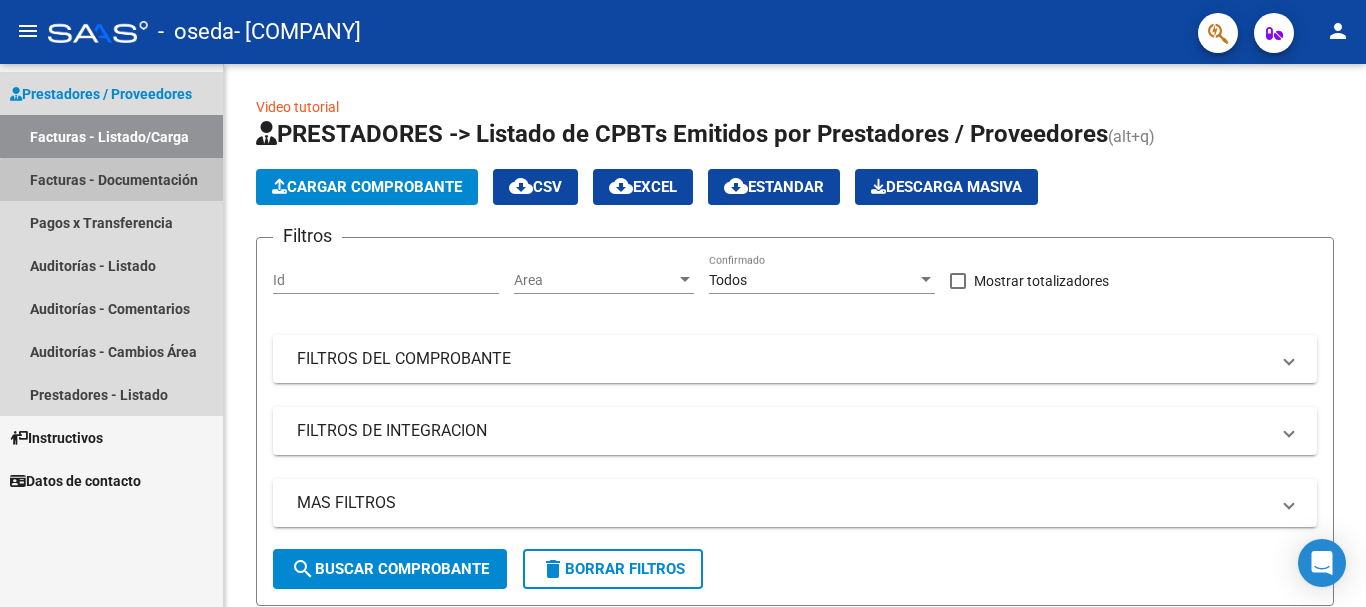 click on "Facturas - Documentación" at bounding box center (111, 179) 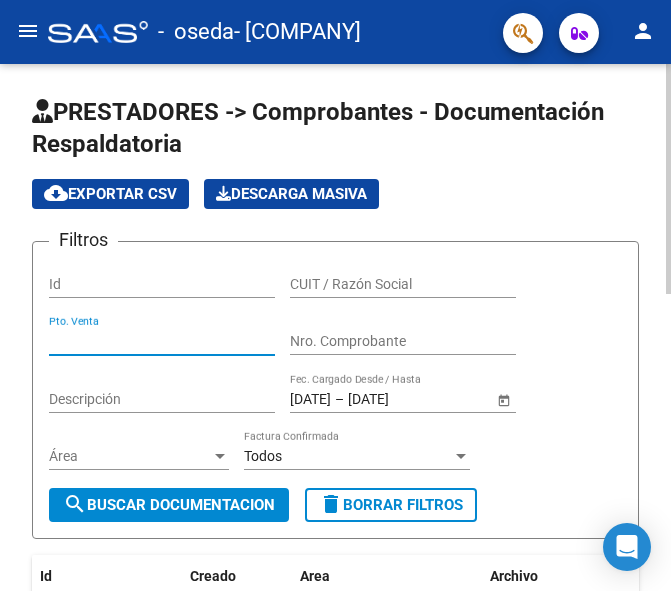 click on "Pto. Venta" at bounding box center (162, 341) 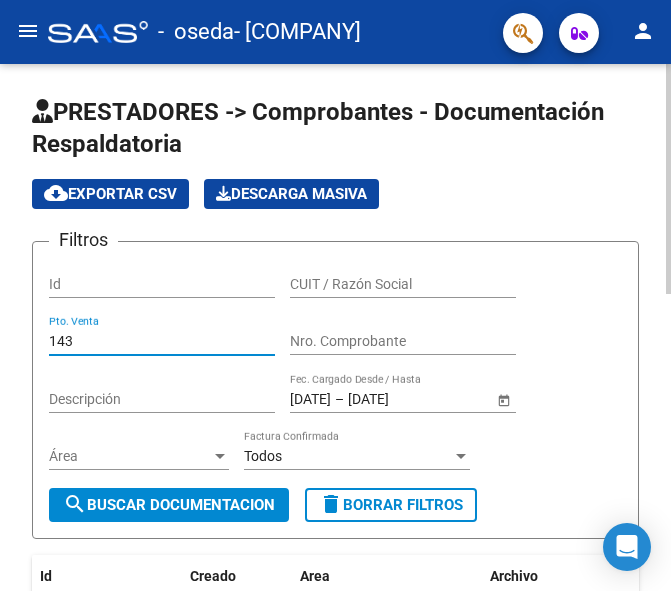 type on "143" 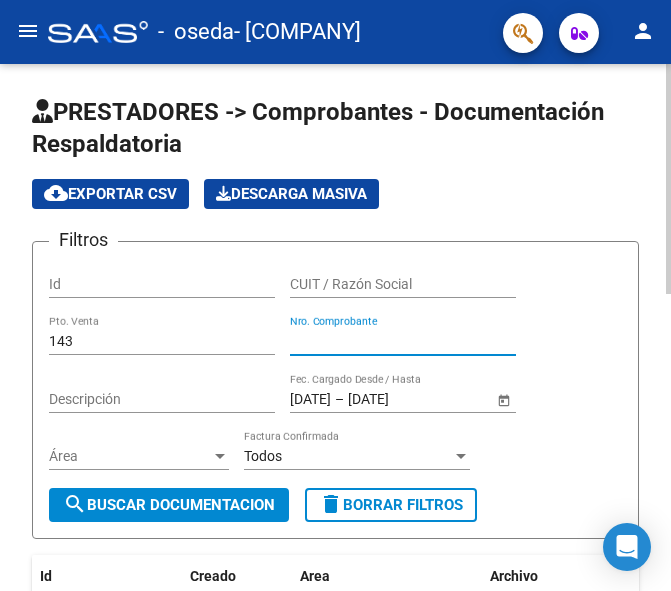 click on "Nro. Comprobante" at bounding box center (403, 341) 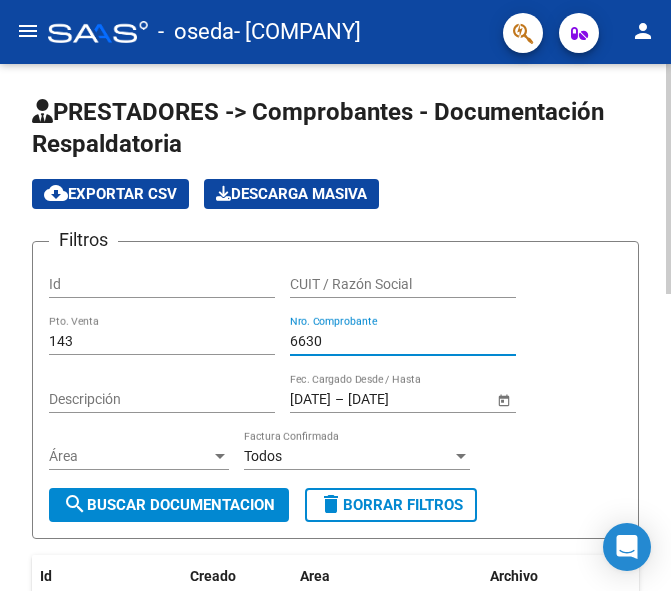 type on "6630" 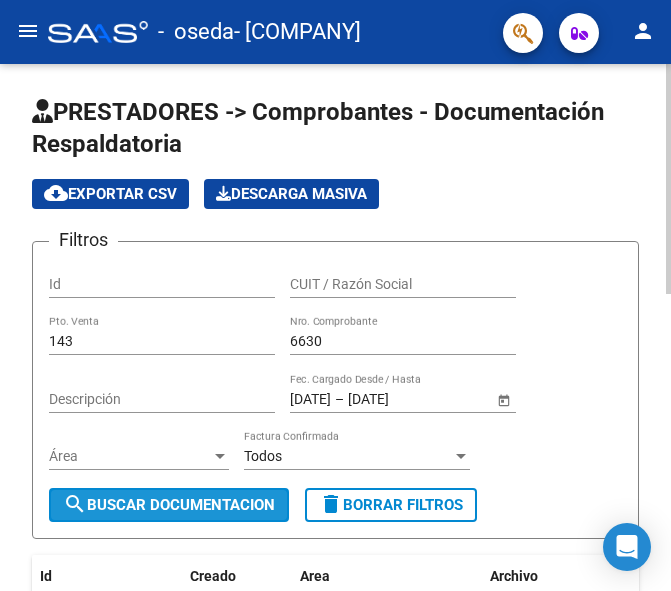 click on "search  Buscar Documentacion" 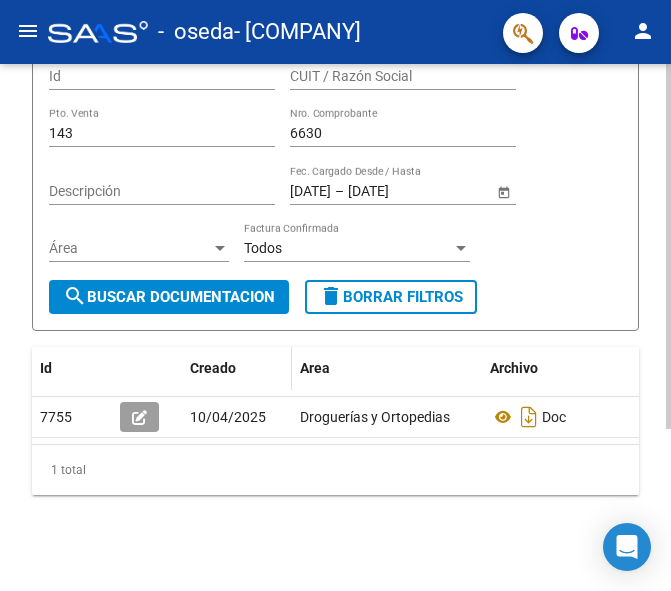 scroll, scrollTop: 233, scrollLeft: 0, axis: vertical 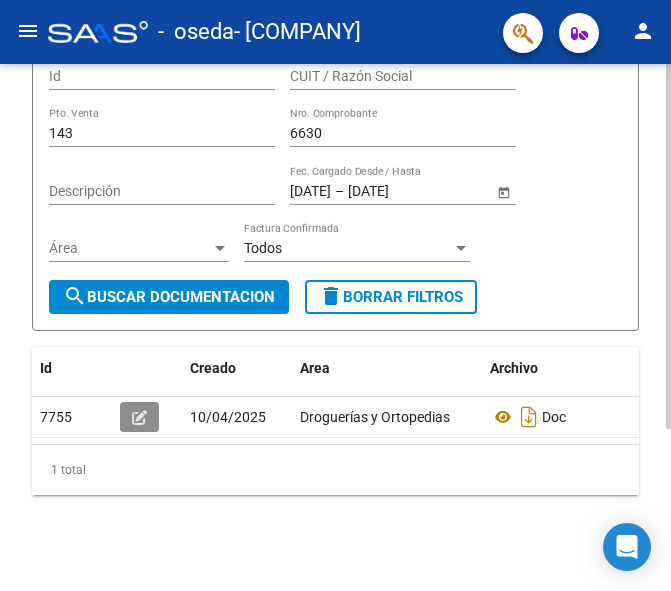 click 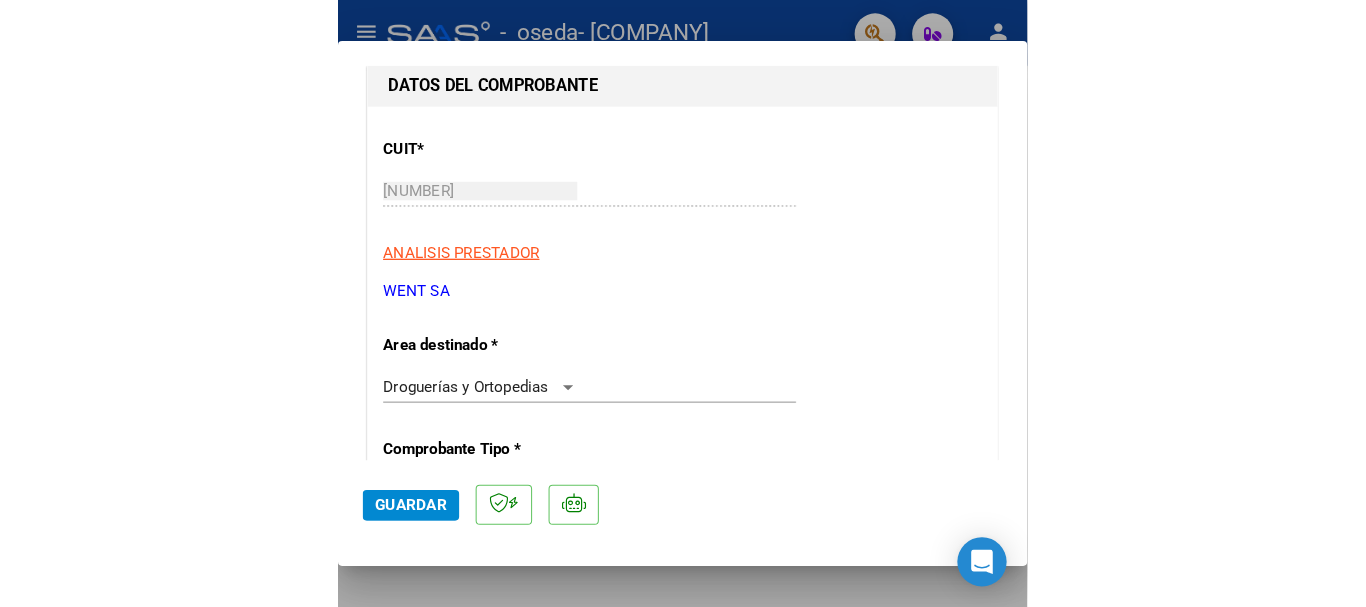scroll, scrollTop: 100, scrollLeft: 0, axis: vertical 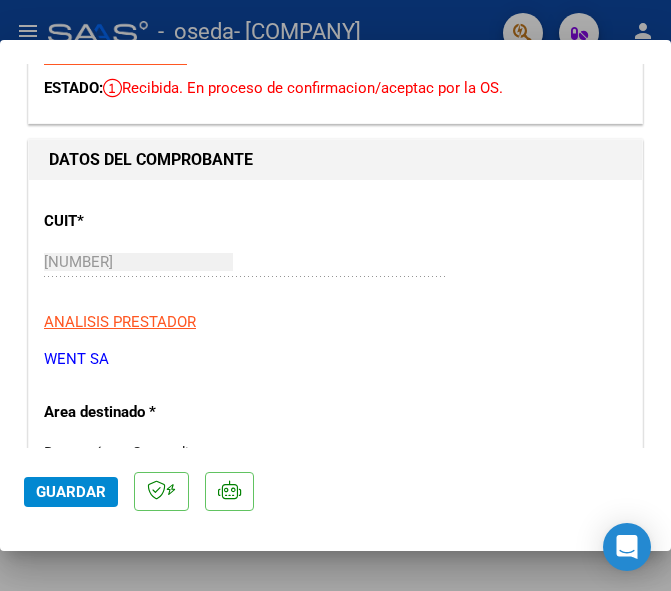 click at bounding box center (335, 295) 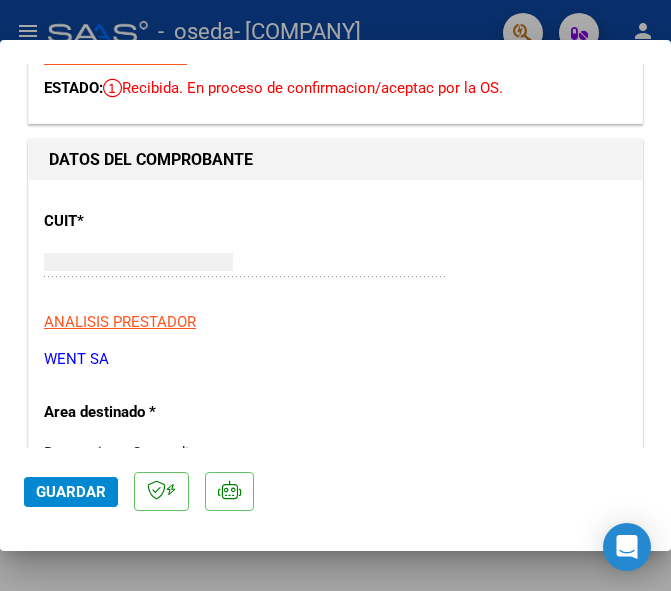 type 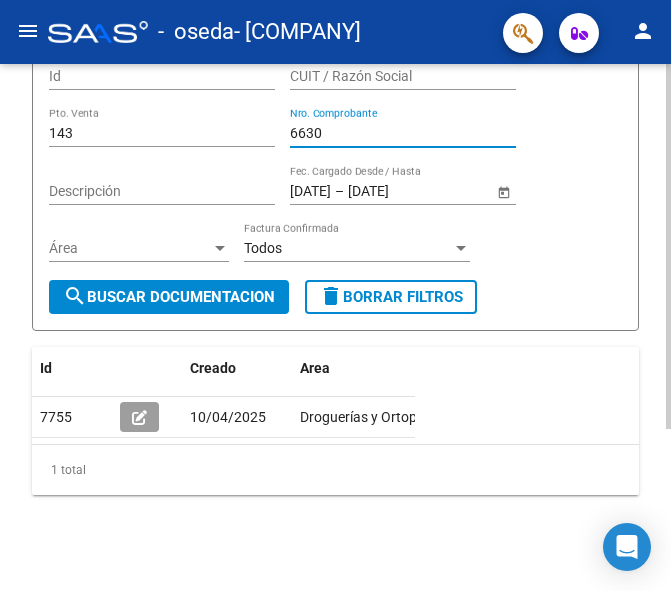 click on "Filtros Id CUIT / Razón Social [NUMBER] Pto. Venta [NUMBER] Nro. Comprobante Descripción [DATE] [DATE] – [DATE] [DATE] Fec. Cargado Desde / Hasta Área Área Todos Factura Confirmada" 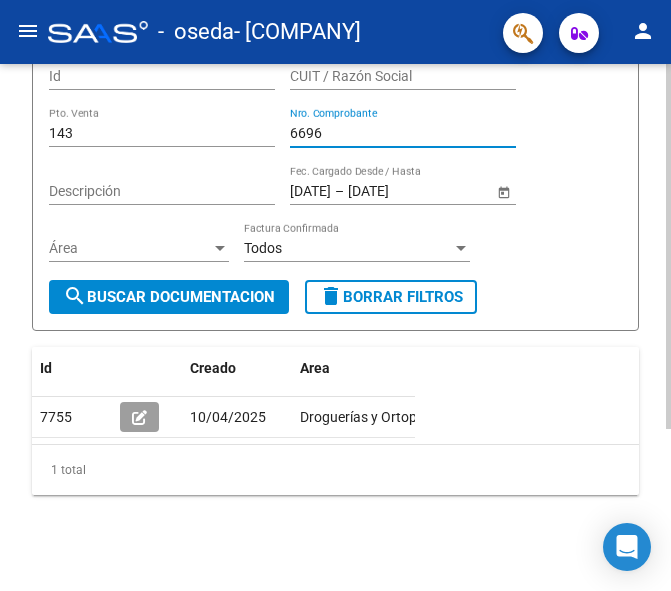 type on "6696" 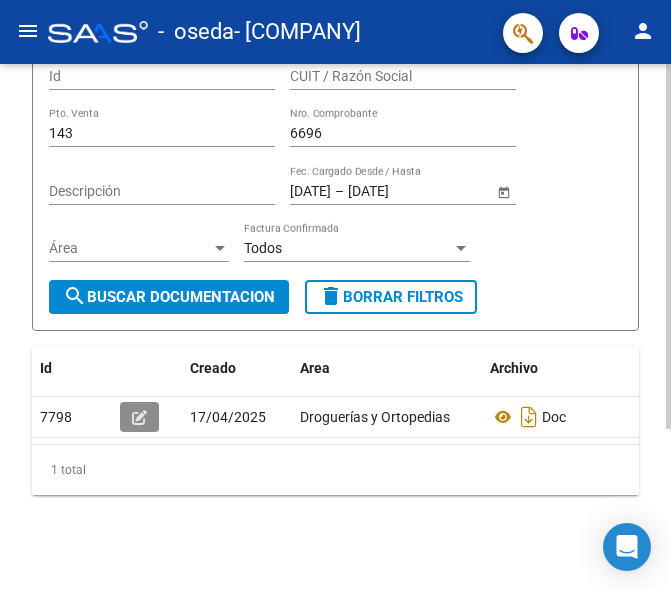 click 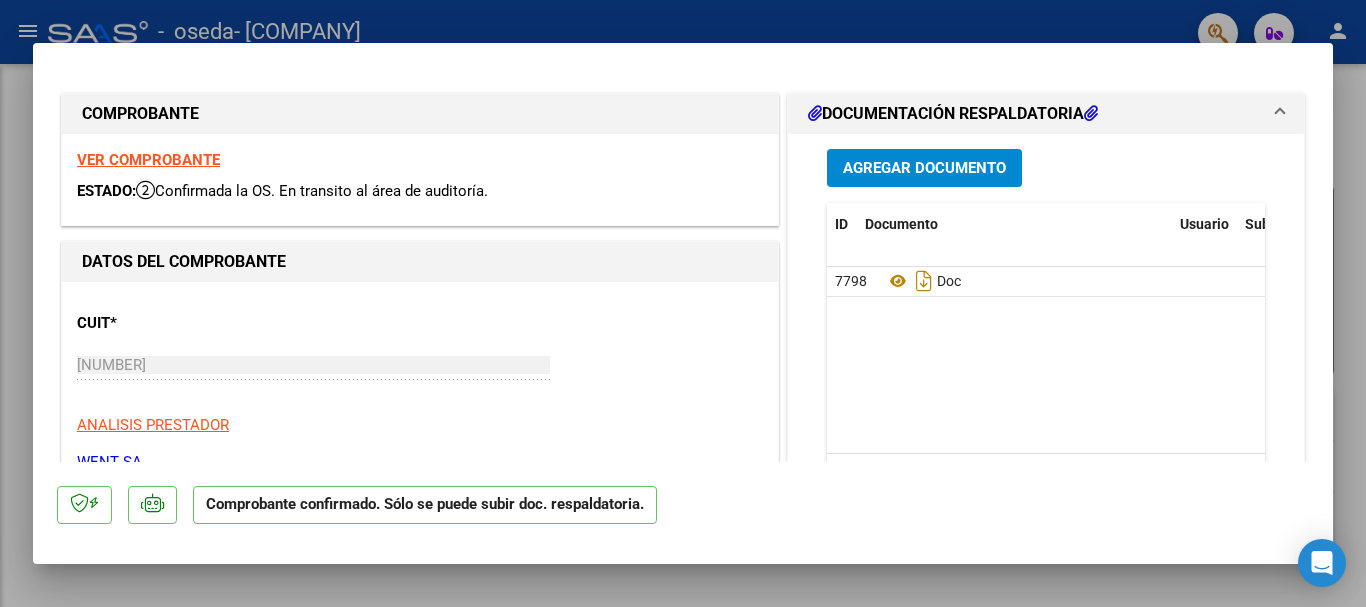 scroll, scrollTop: 35, scrollLeft: 0, axis: vertical 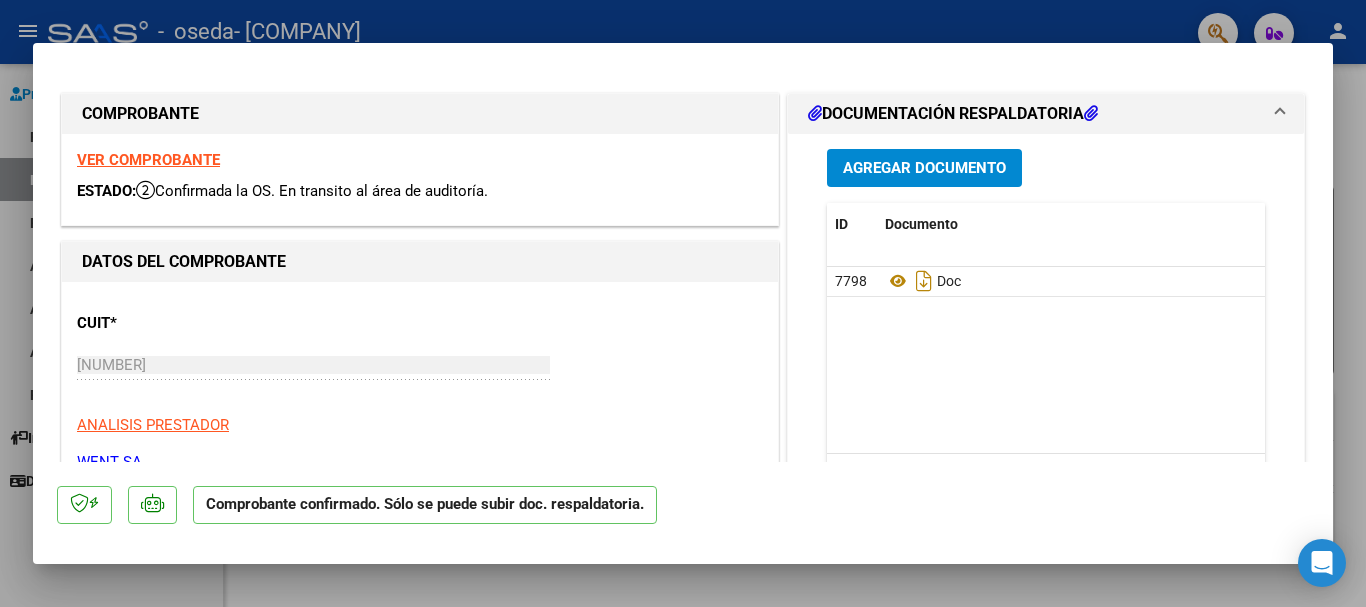 click at bounding box center [683, 303] 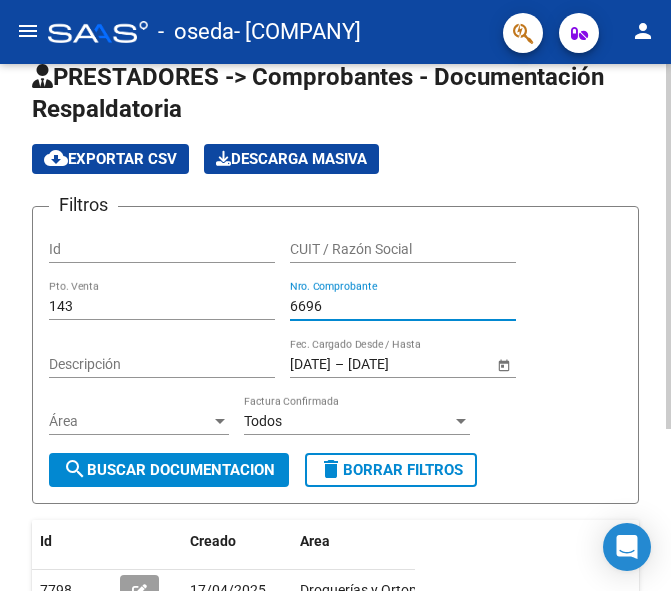 drag, startPoint x: 324, startPoint y: 299, endPoint x: 209, endPoint y: 300, distance: 115.00435 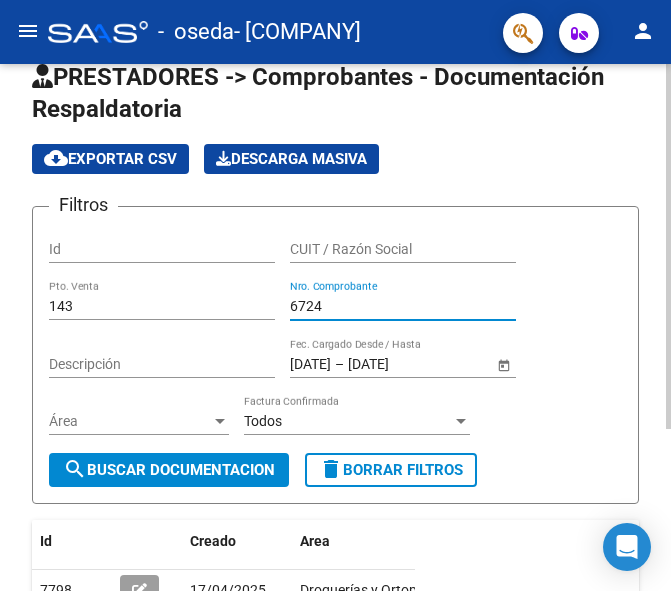 type on "6724" 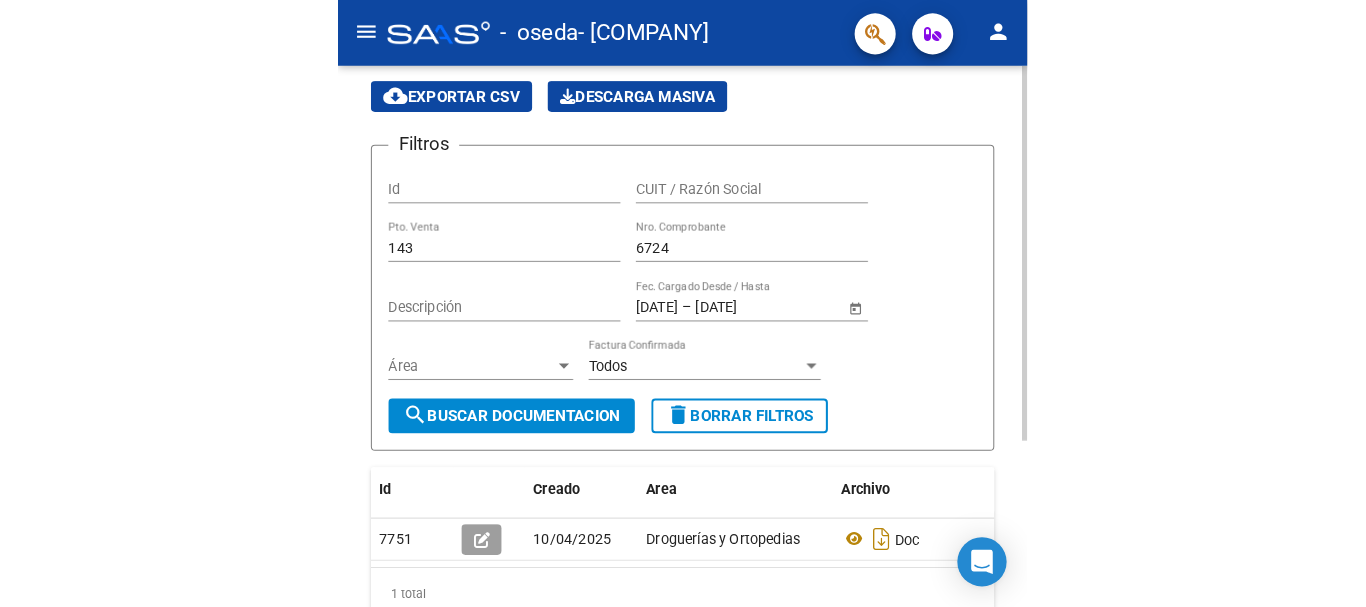 scroll, scrollTop: 200, scrollLeft: 0, axis: vertical 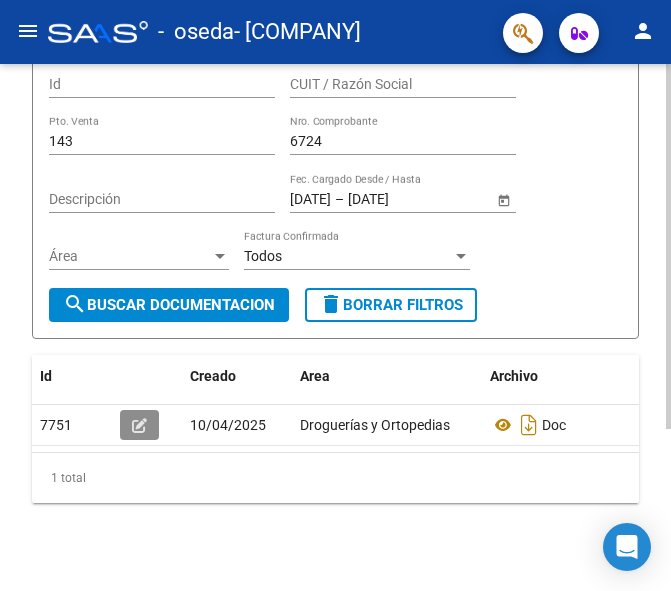 click 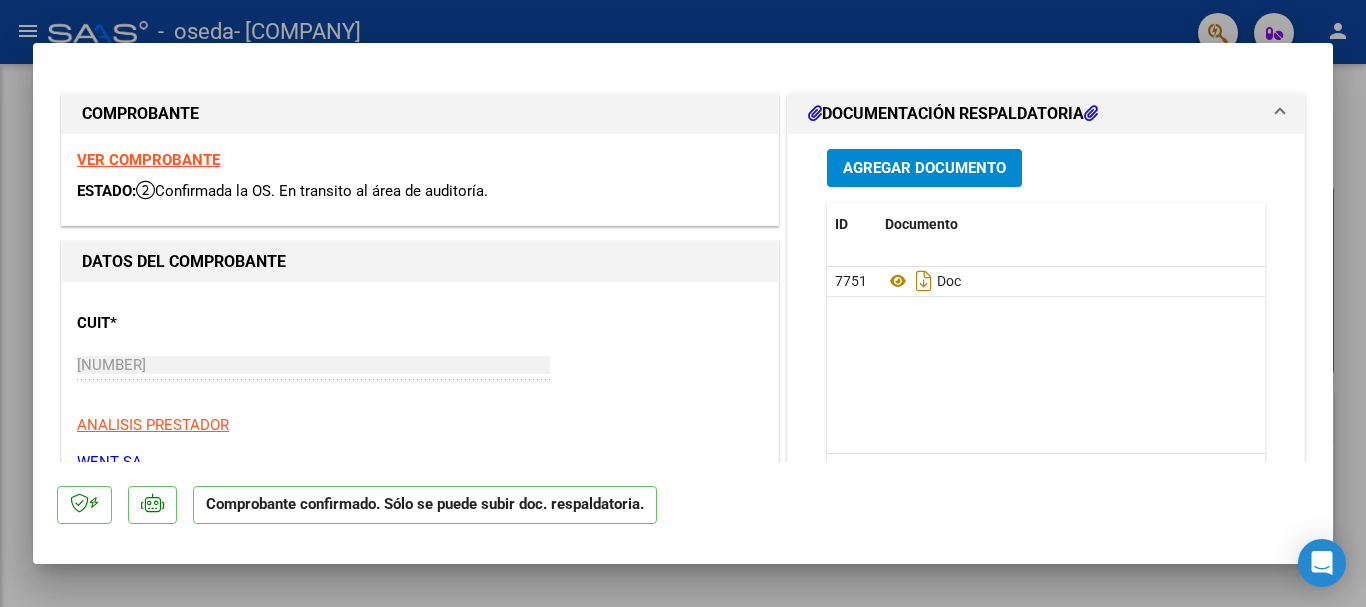 scroll, scrollTop: 35, scrollLeft: 0, axis: vertical 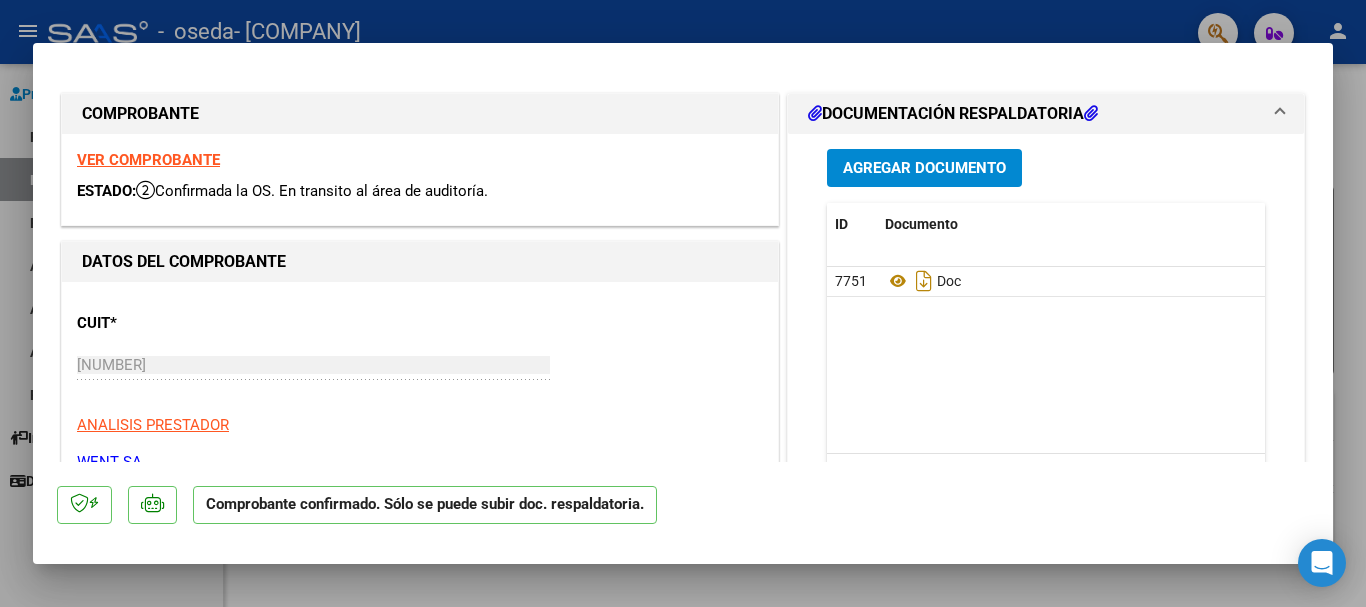 click at bounding box center (683, 303) 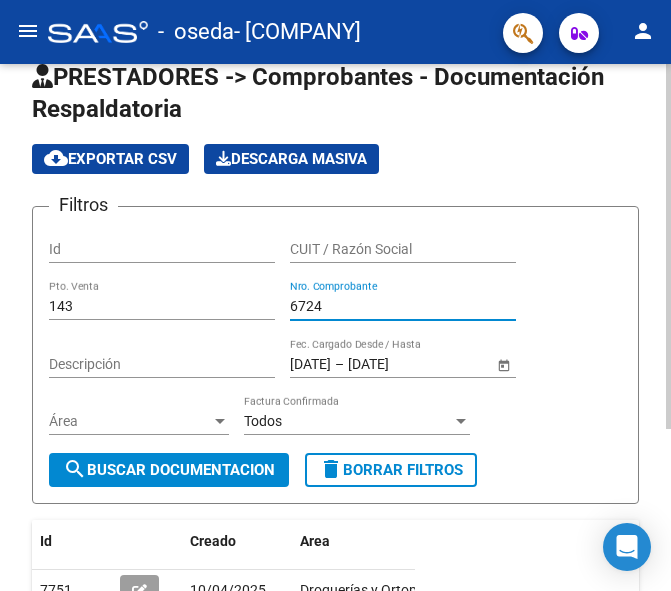 drag, startPoint x: 298, startPoint y: 304, endPoint x: 249, endPoint y: 295, distance: 49.819675 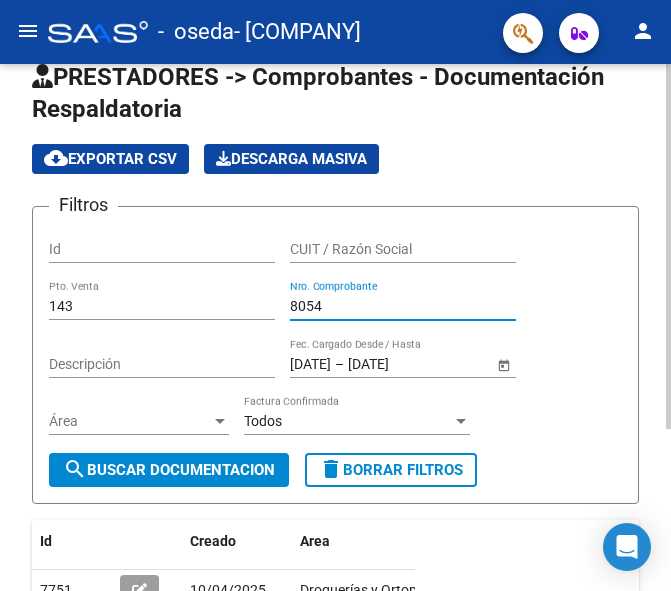 type on "8054" 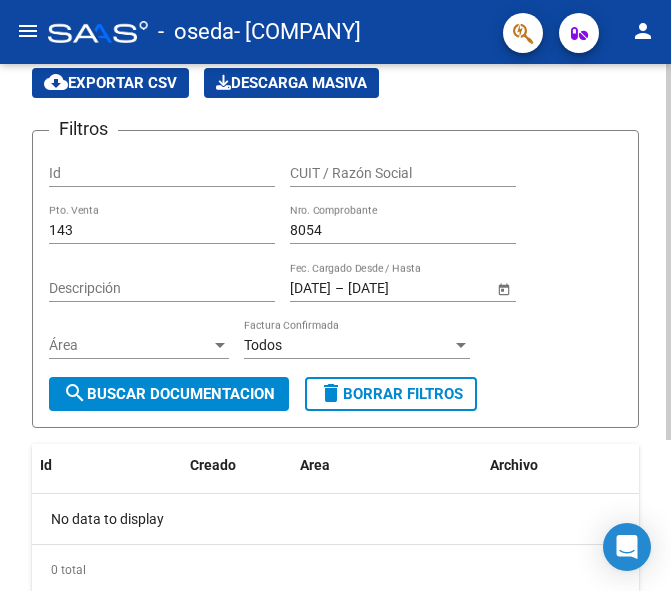 scroll, scrollTop: 11, scrollLeft: 0, axis: vertical 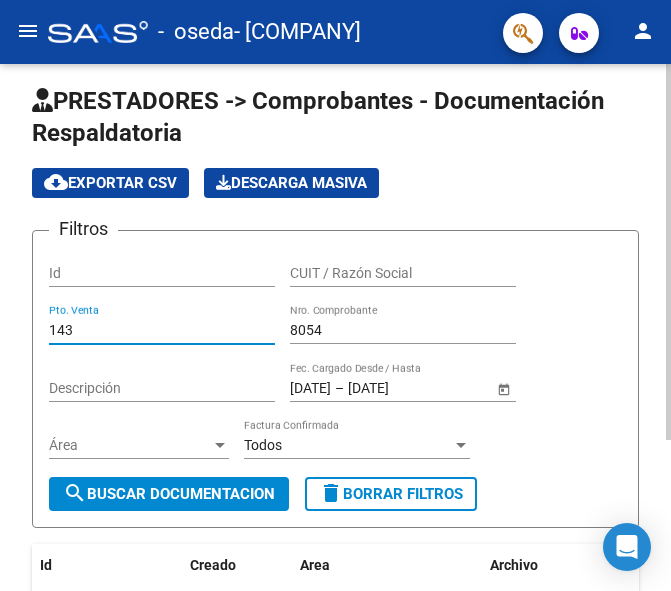 drag, startPoint x: 84, startPoint y: 332, endPoint x: 16, endPoint y: 337, distance: 68.18358 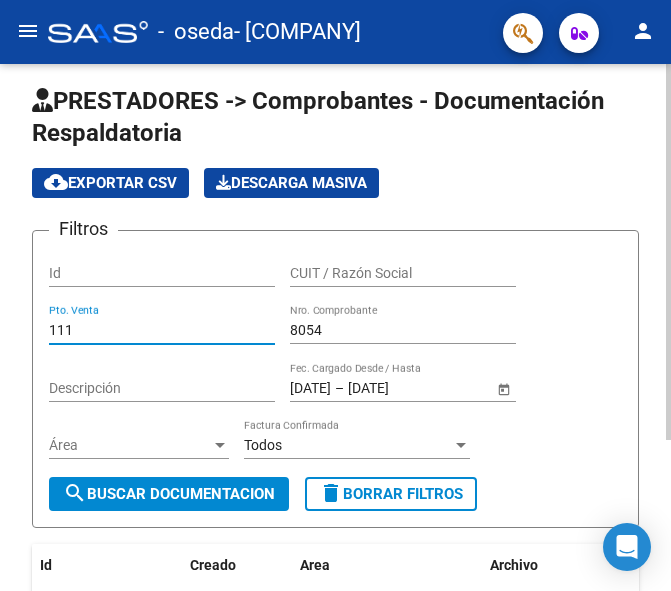 type on "111" 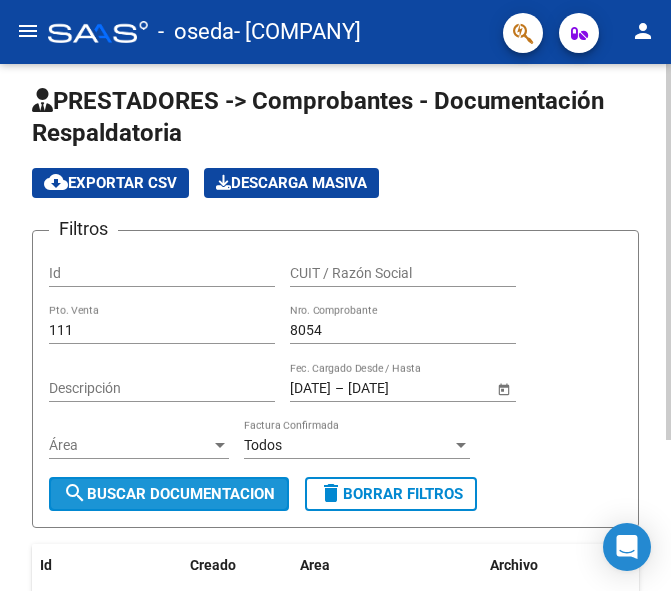 click on "search  Buscar Documentacion" 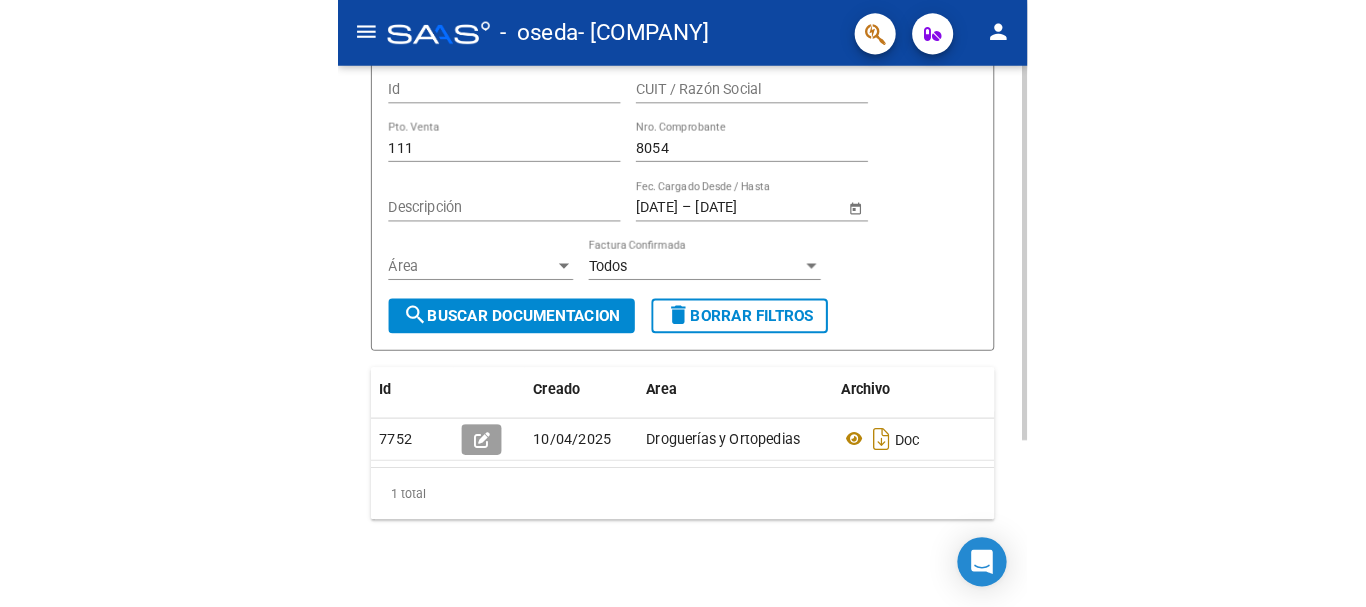 scroll, scrollTop: 211, scrollLeft: 0, axis: vertical 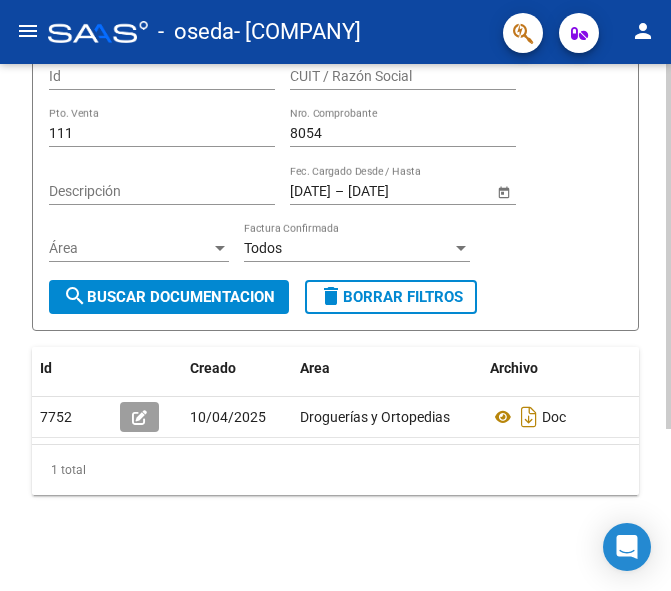 click 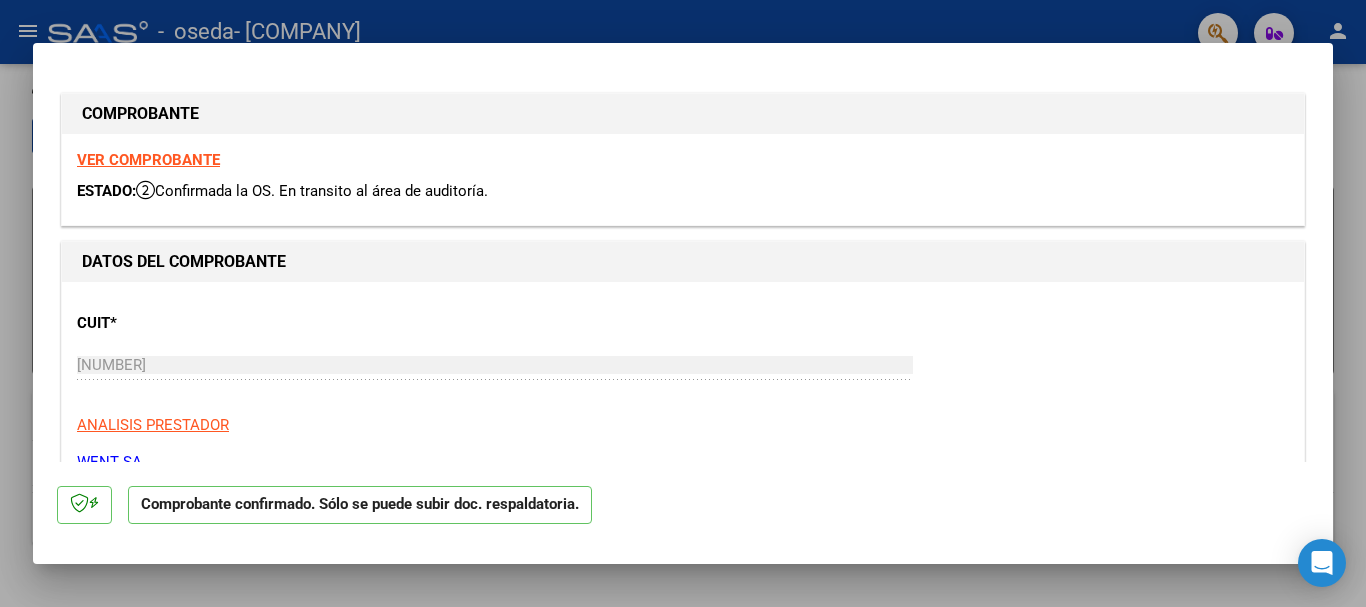 scroll, scrollTop: 35, scrollLeft: 0, axis: vertical 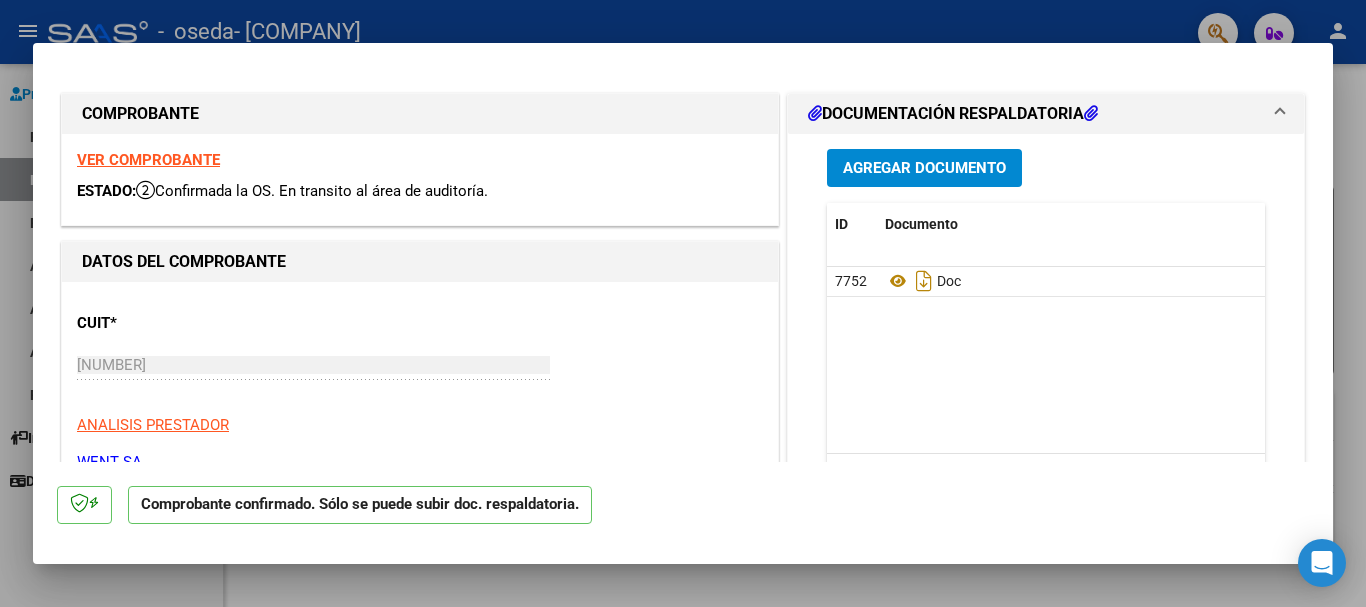 click at bounding box center [683, 303] 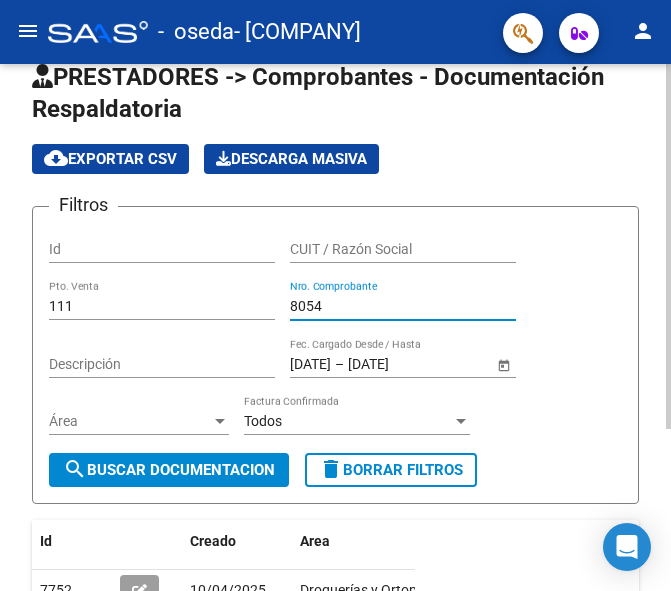 drag, startPoint x: 334, startPoint y: 307, endPoint x: 219, endPoint y: 310, distance: 115.03912 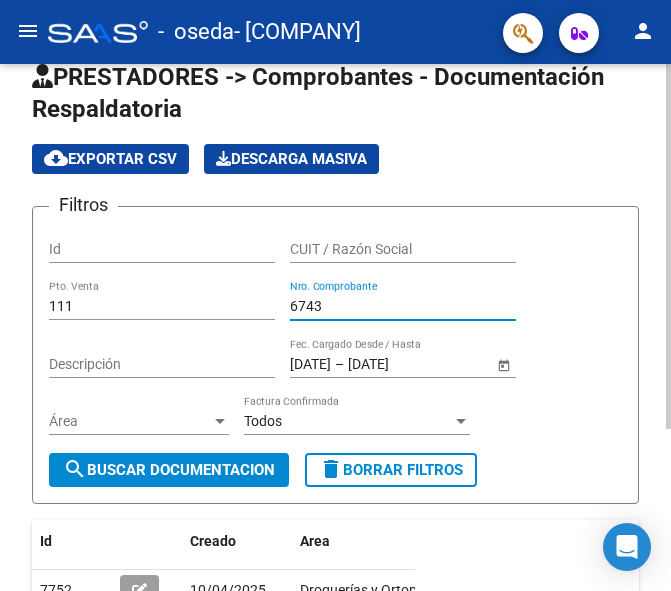 type on "6743" 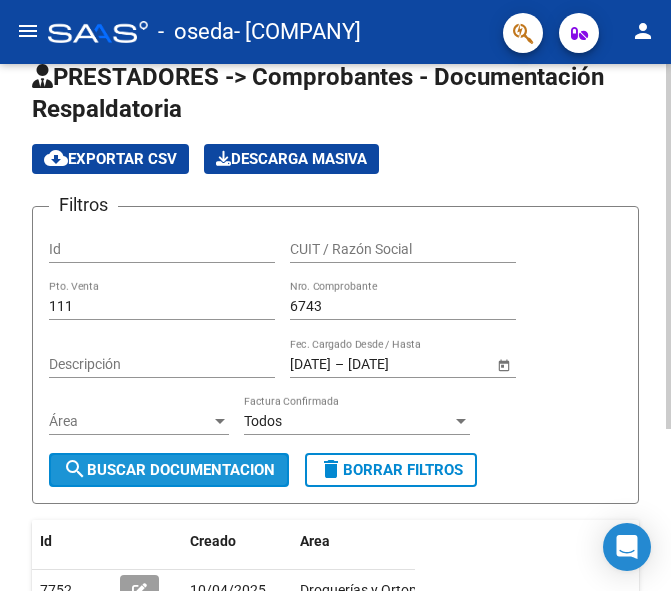 click on "search  Buscar Documentacion" 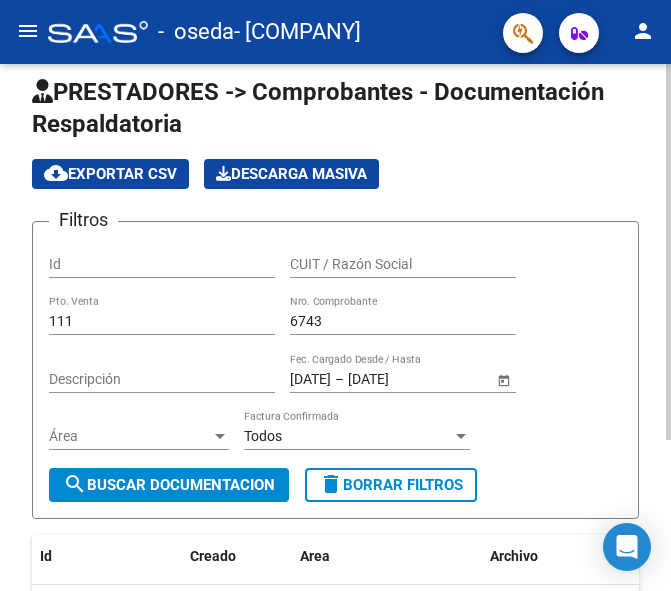 scroll, scrollTop: 11, scrollLeft: 0, axis: vertical 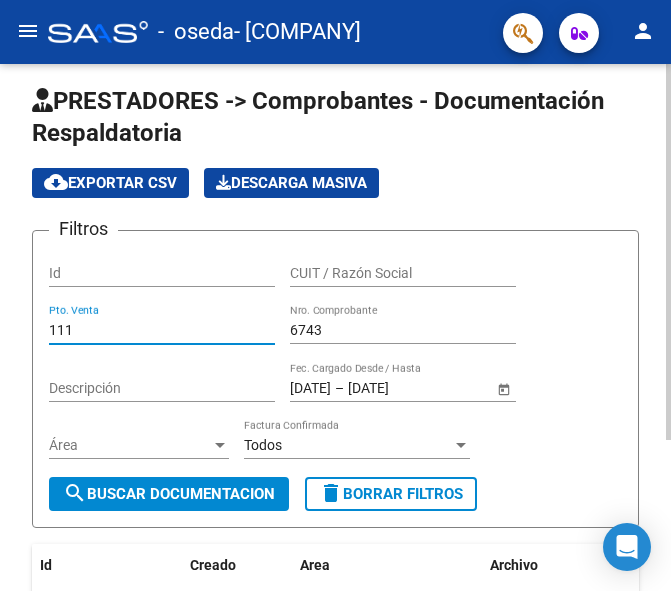 drag, startPoint x: 79, startPoint y: 330, endPoint x: 18, endPoint y: 329, distance: 61.008198 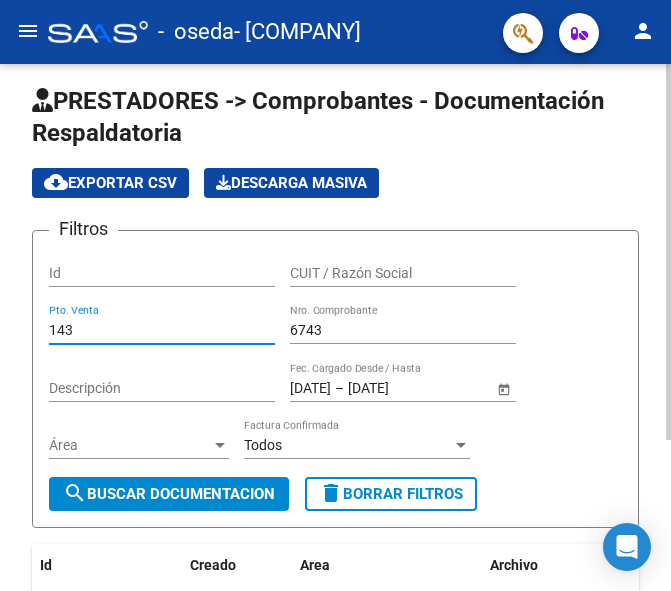 type on "143" 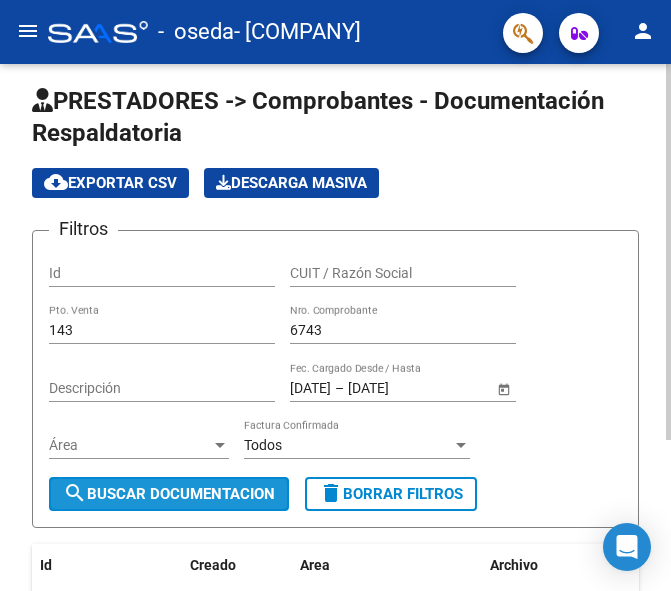 click on "search  Buscar Documentacion" 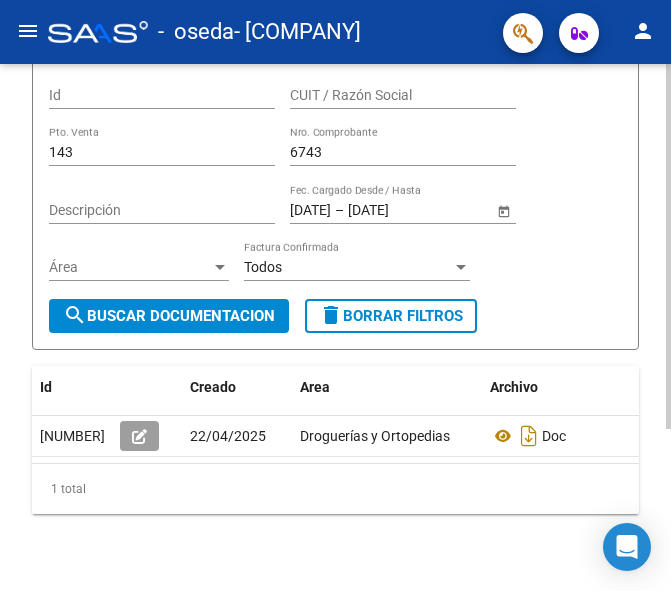 scroll, scrollTop: 211, scrollLeft: 0, axis: vertical 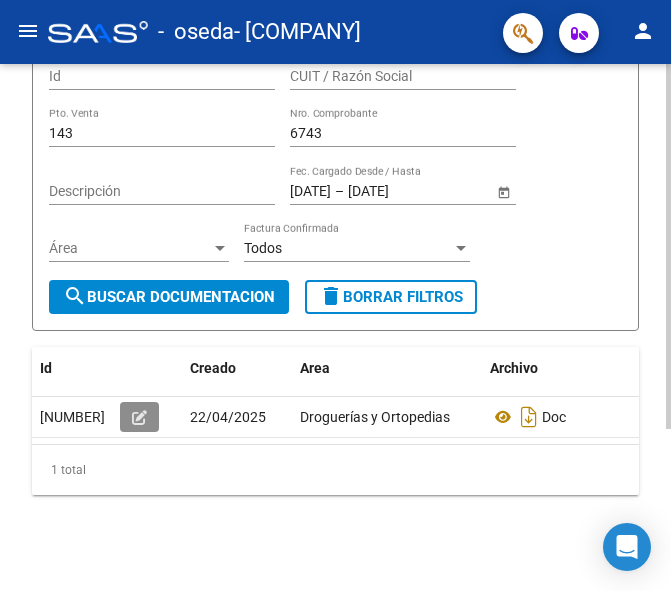 click 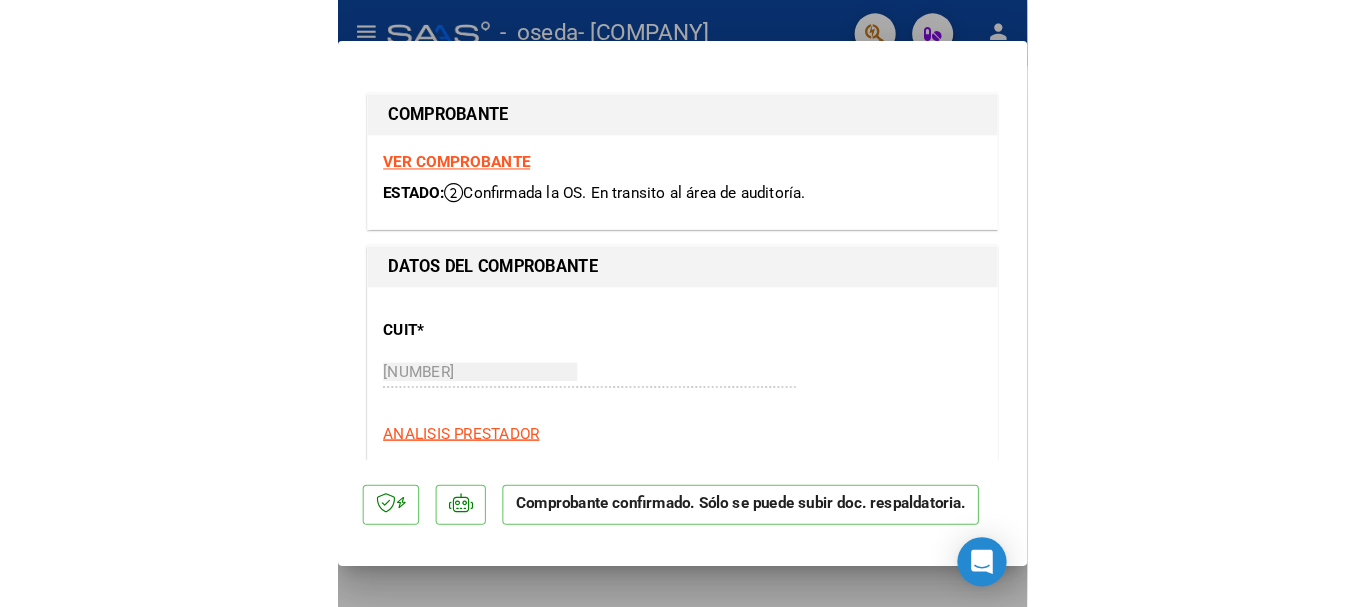 scroll, scrollTop: 100, scrollLeft: 0, axis: vertical 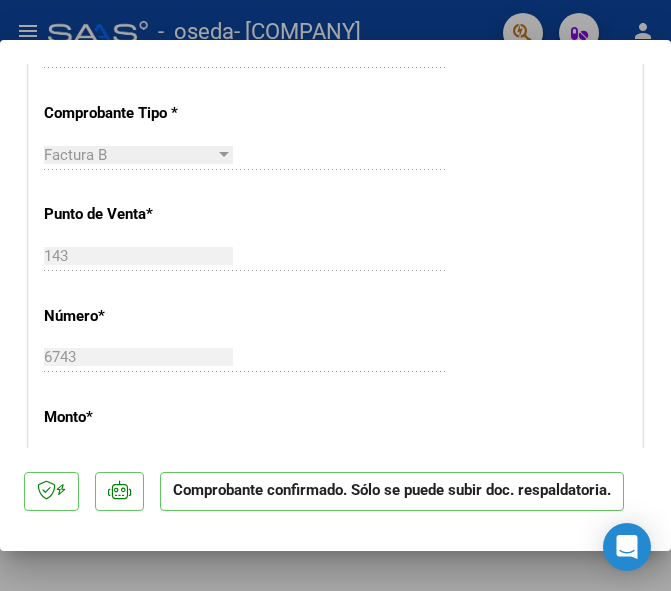 click at bounding box center (335, 295) 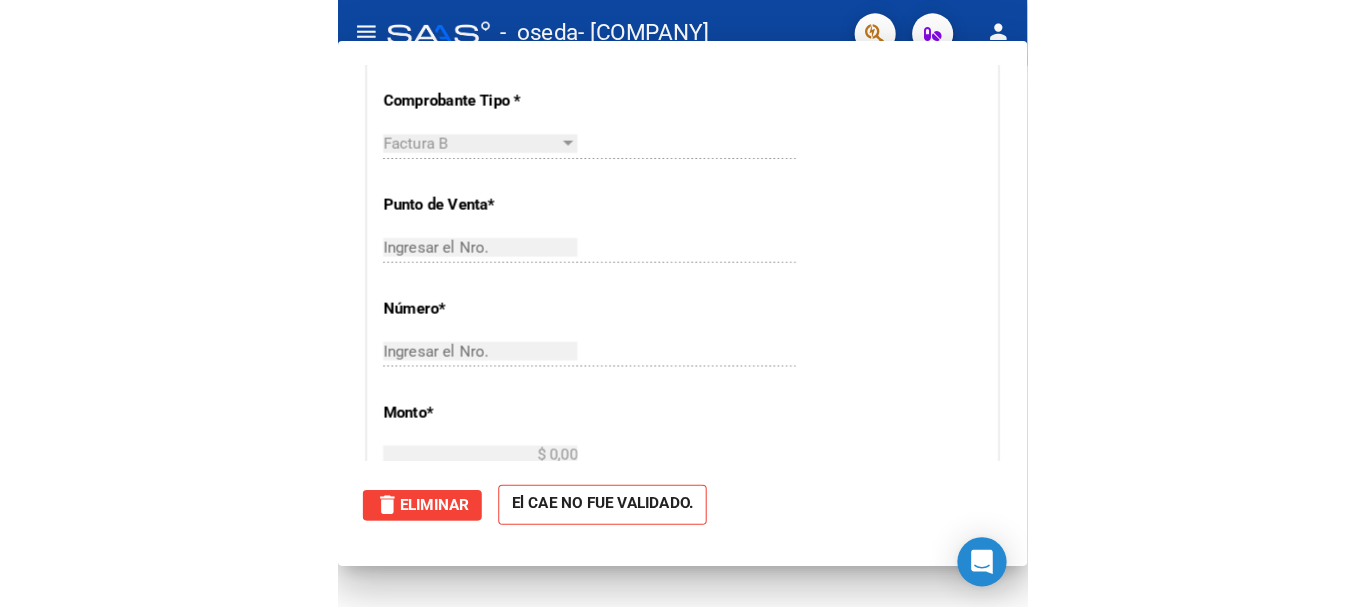 scroll, scrollTop: 485, scrollLeft: 0, axis: vertical 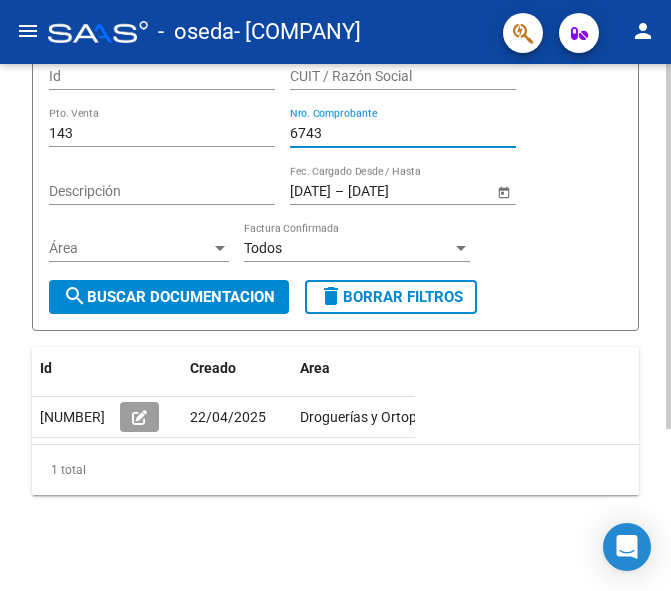 drag, startPoint x: 336, startPoint y: 130, endPoint x: 274, endPoint y: 135, distance: 62.201286 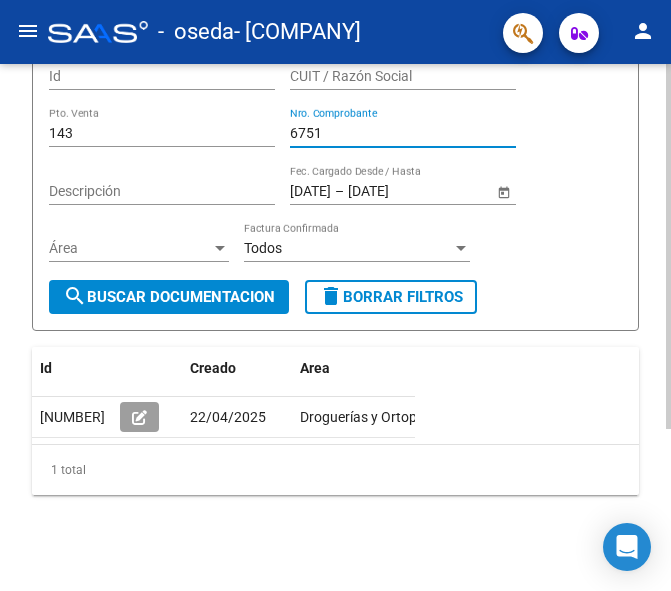 type on "6751" 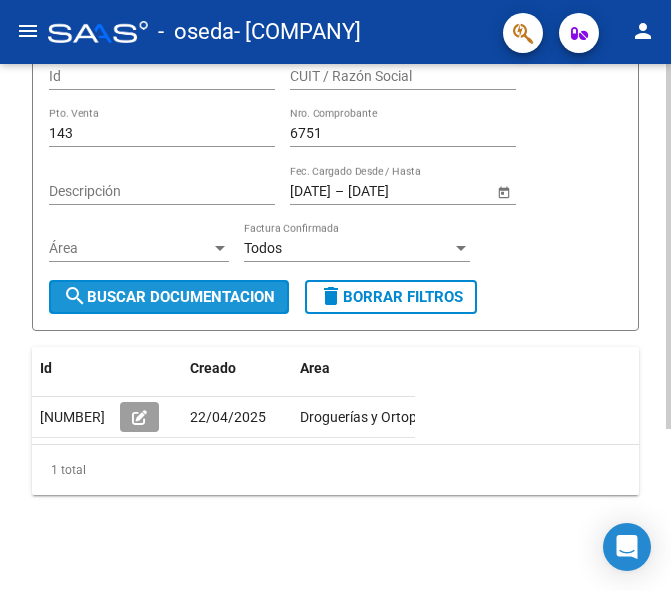 click on "search  Buscar Documentacion" 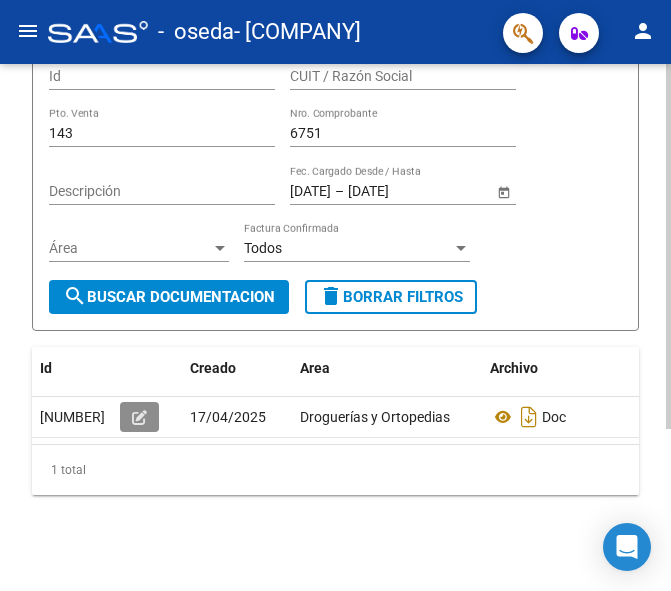 click 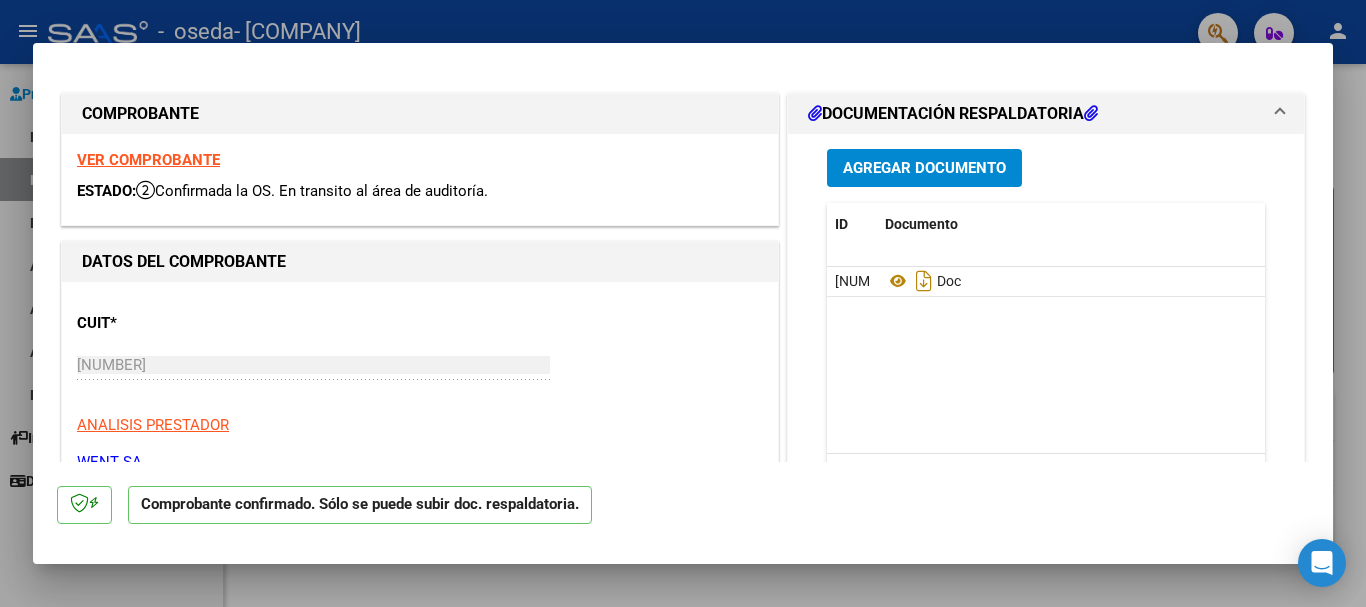 scroll, scrollTop: 211, scrollLeft: 0, axis: vertical 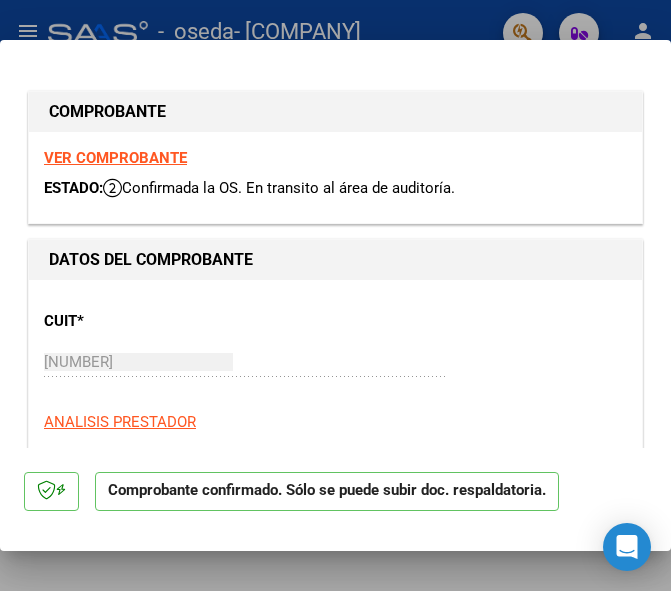 click at bounding box center [335, 295] 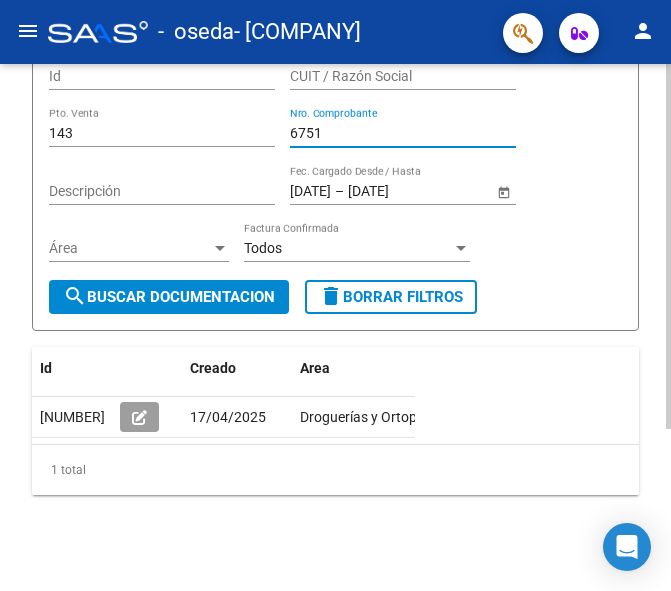 drag, startPoint x: 328, startPoint y: 129, endPoint x: 205, endPoint y: 118, distance: 123.49089 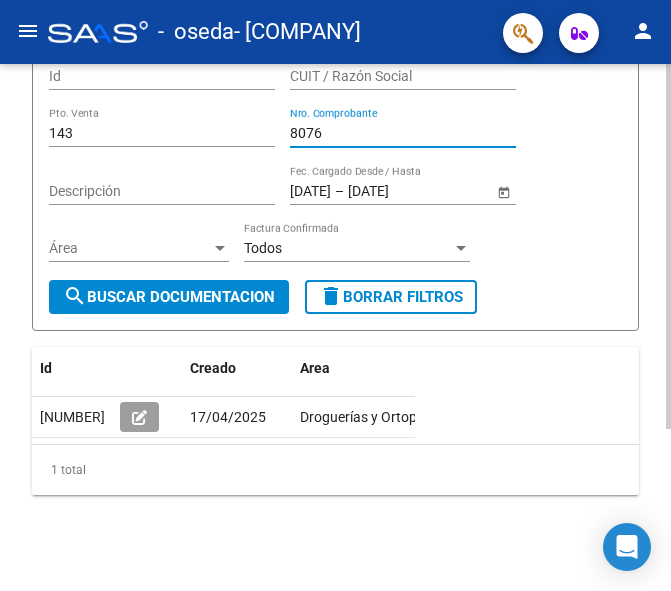 type on "8076" 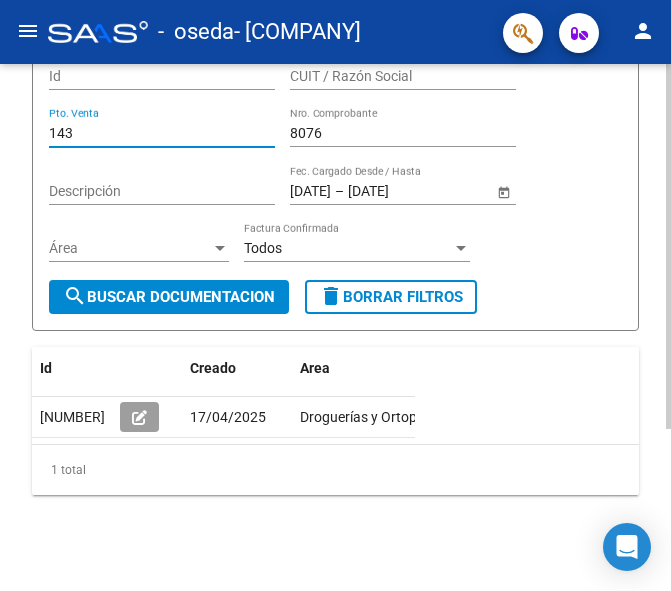 drag, startPoint x: 71, startPoint y: 130, endPoint x: 15, endPoint y: 131, distance: 56.008926 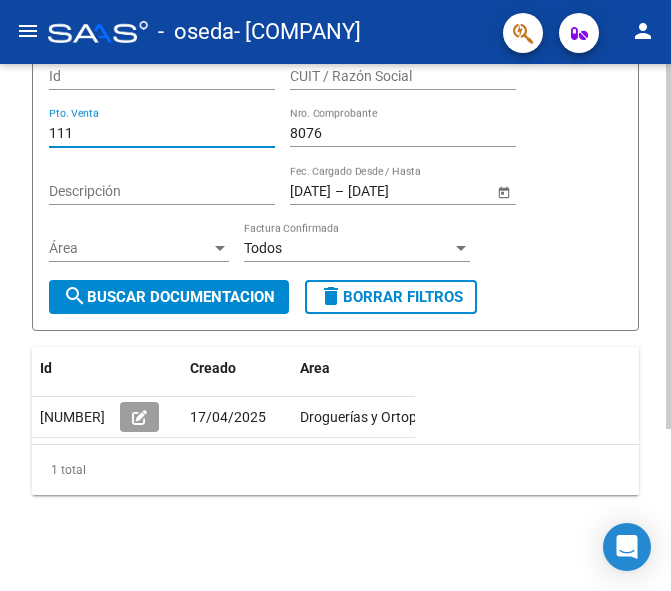 type on "111" 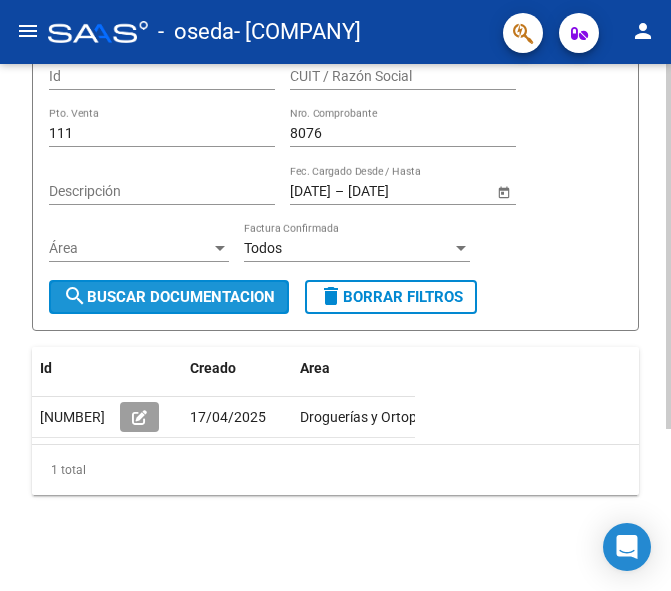 click on "search  Buscar Documentacion" 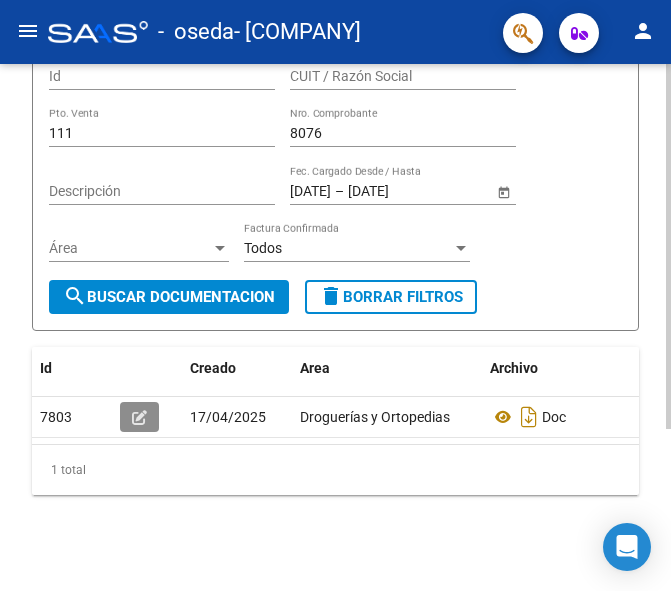 click 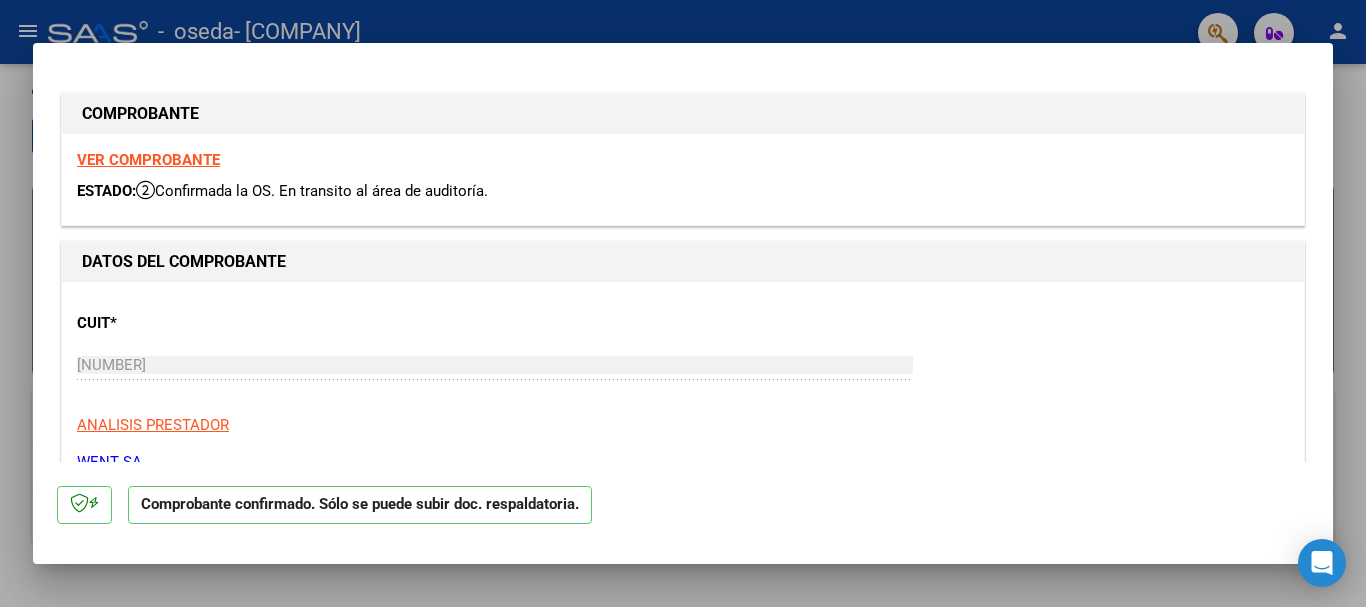 scroll, scrollTop: 35, scrollLeft: 0, axis: vertical 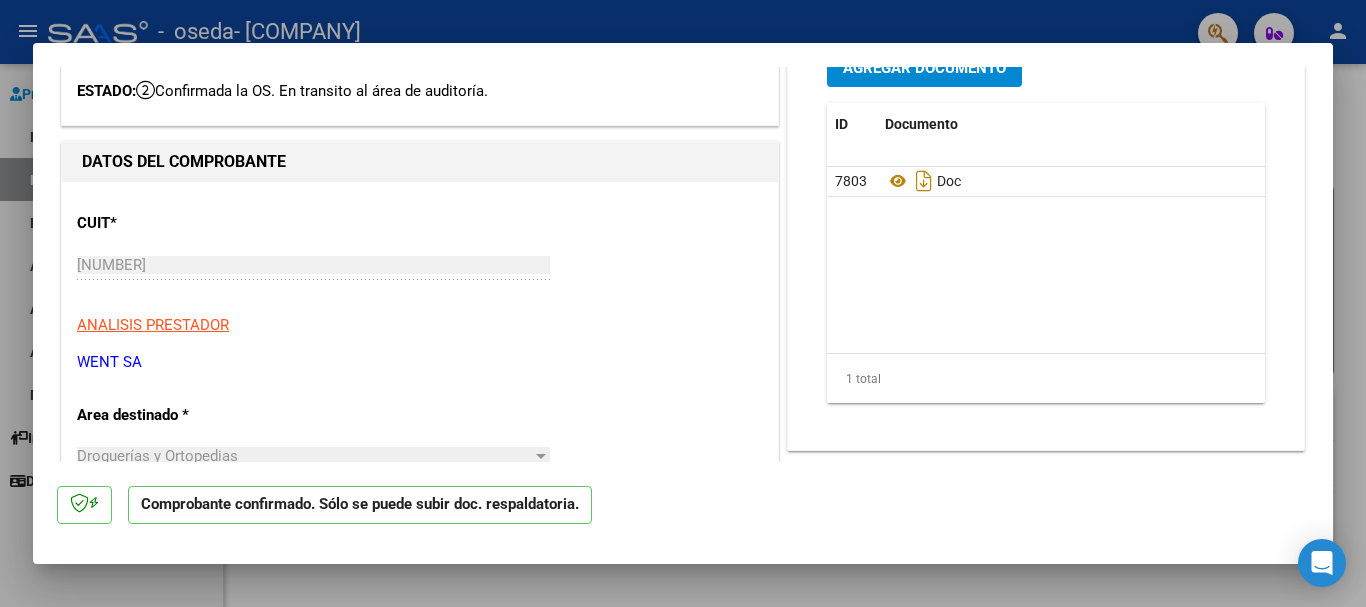 click at bounding box center [683, 303] 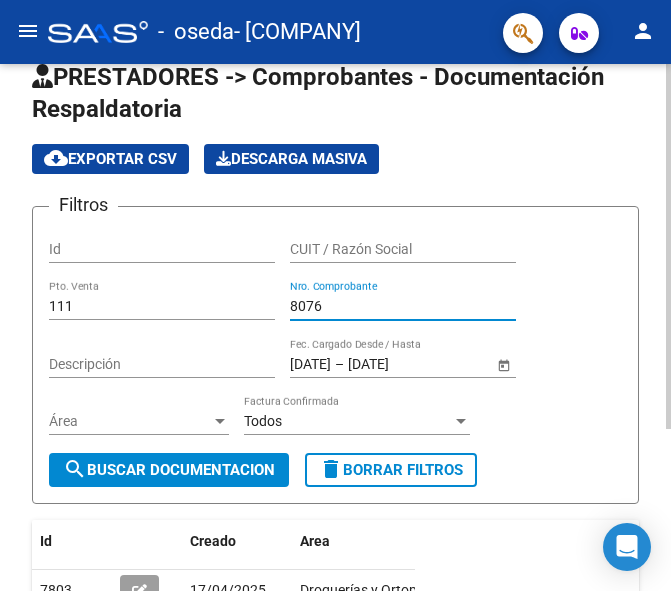 drag, startPoint x: 329, startPoint y: 306, endPoint x: 179, endPoint y: 301, distance: 150.08331 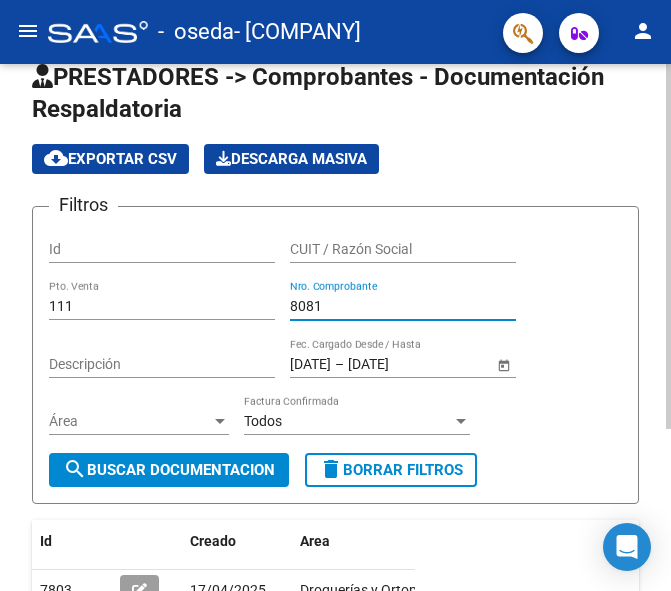 type on "8081" 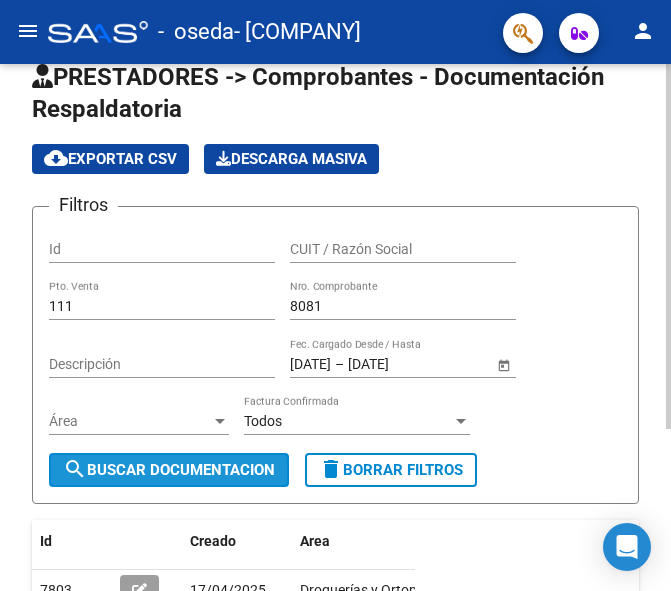 click on "search  Buscar Documentacion" 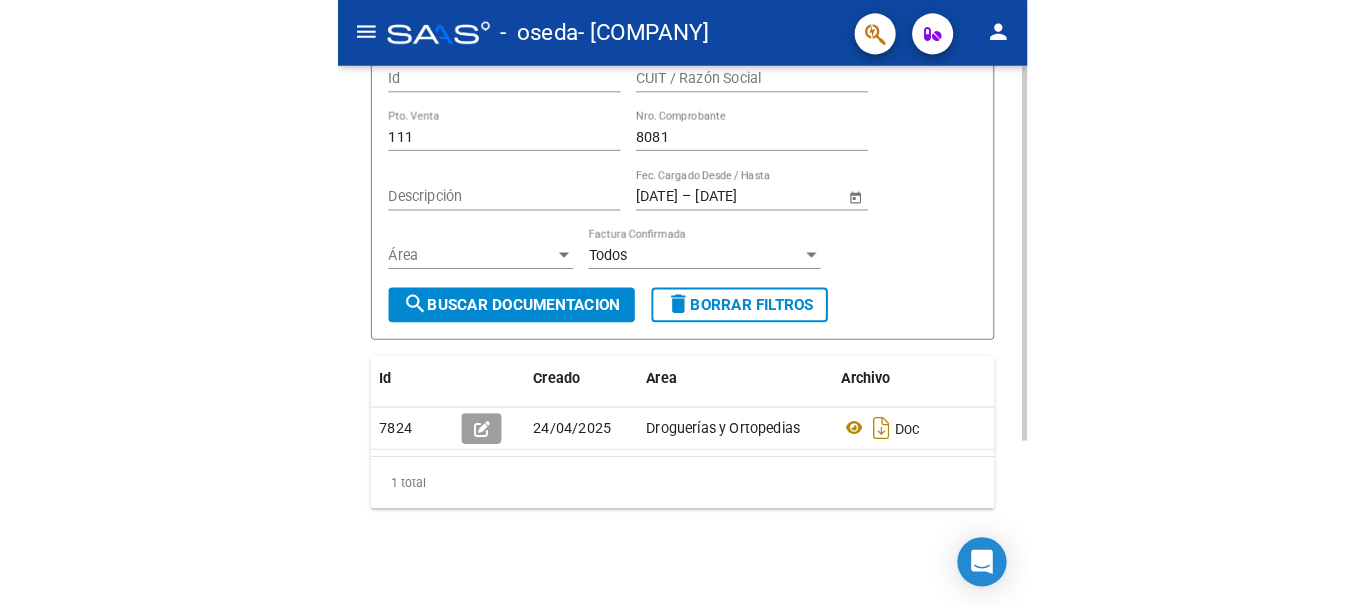 scroll, scrollTop: 233, scrollLeft: 0, axis: vertical 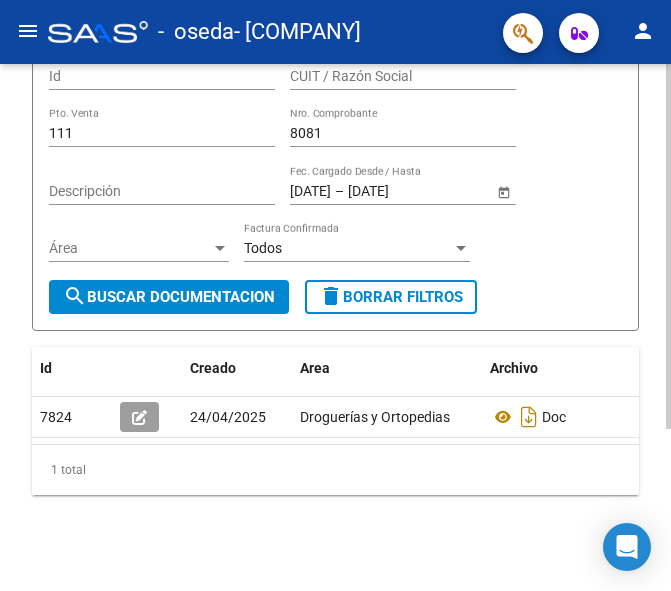click 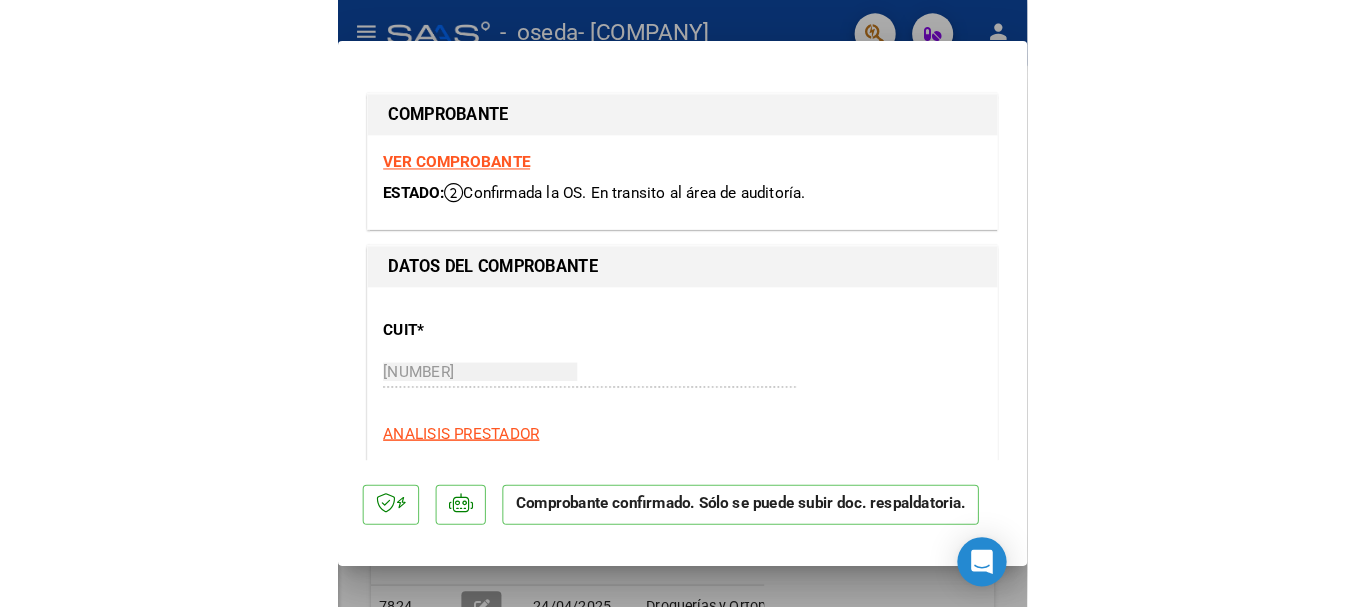 scroll, scrollTop: 233, scrollLeft: 0, axis: vertical 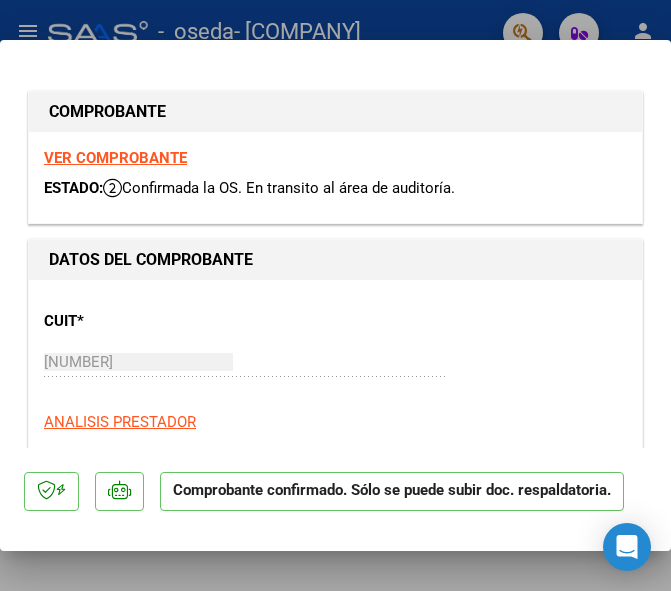 click at bounding box center [335, 295] 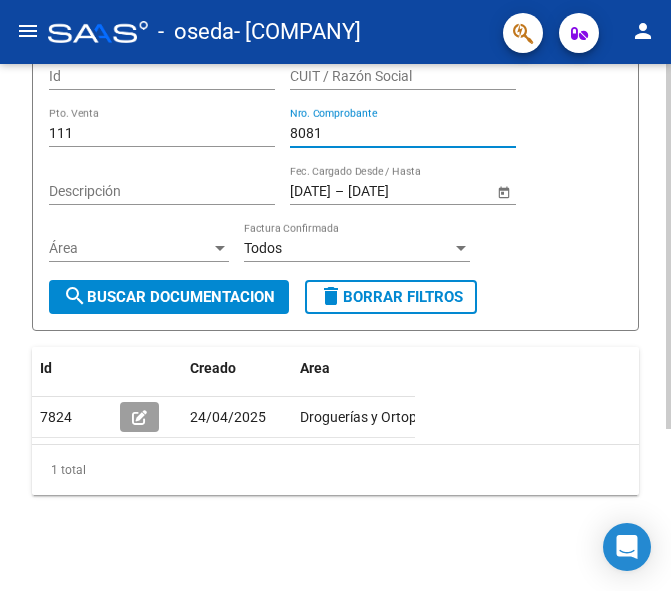 drag, startPoint x: 334, startPoint y: 114, endPoint x: 263, endPoint y: 112, distance: 71.02816 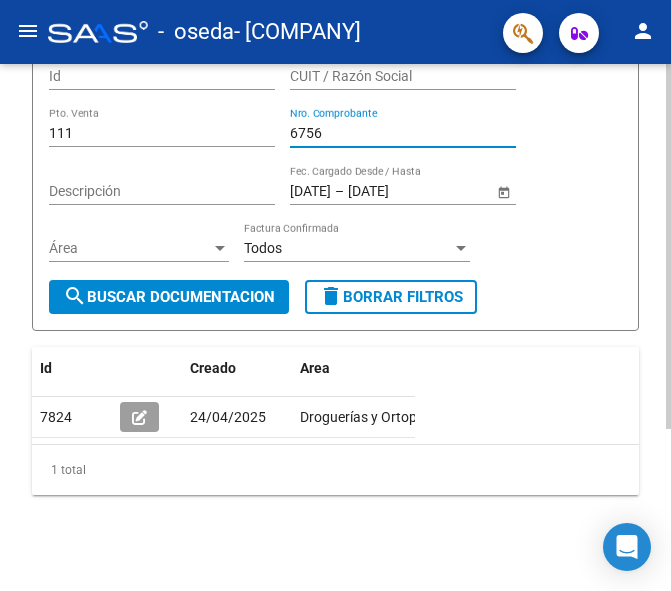 type on "6756" 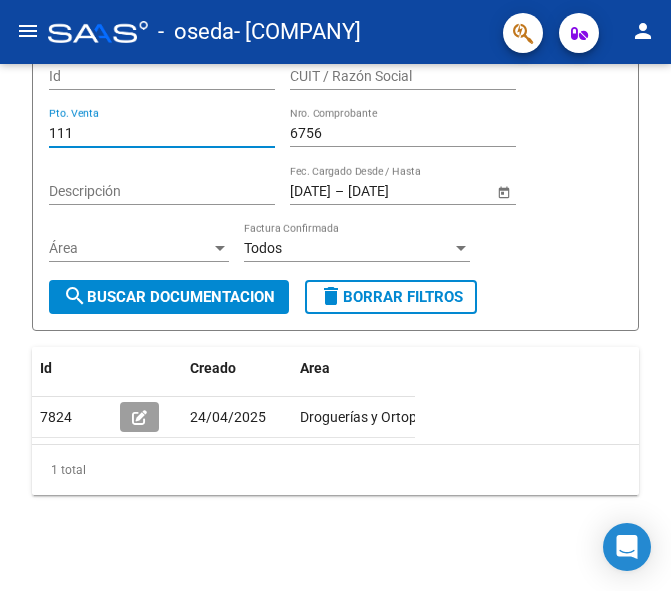 drag, startPoint x: 93, startPoint y: 108, endPoint x: -54, endPoint y: 105, distance: 147.03061 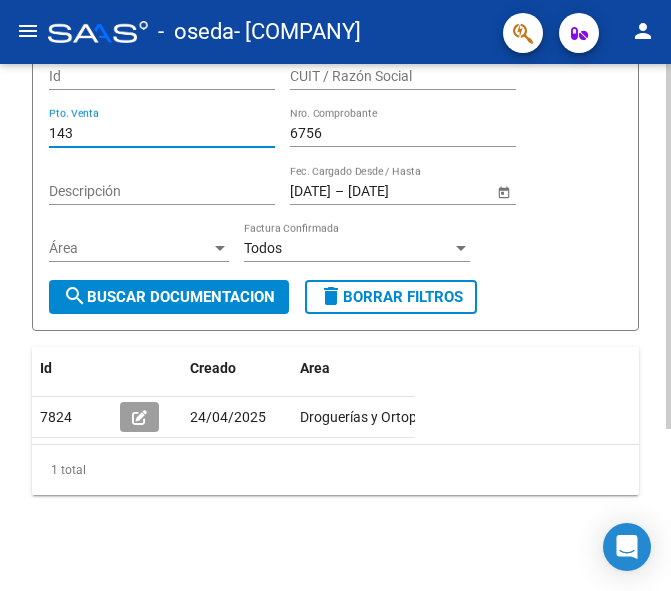 type on "143" 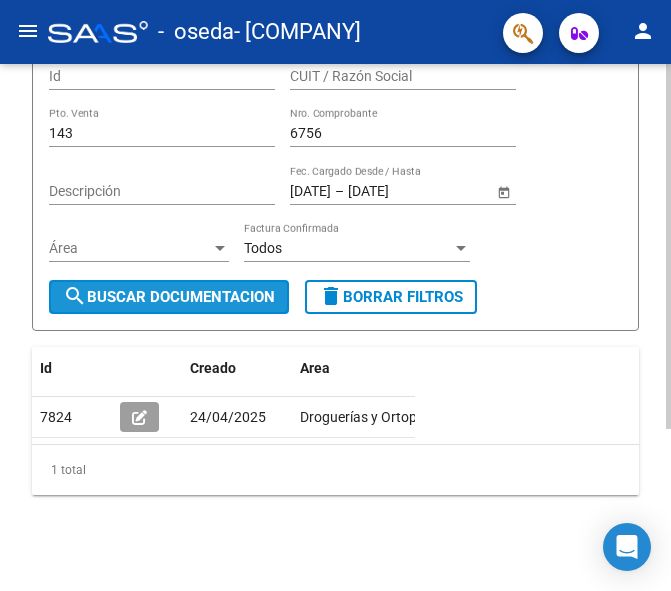 click on "search  Buscar Documentacion" 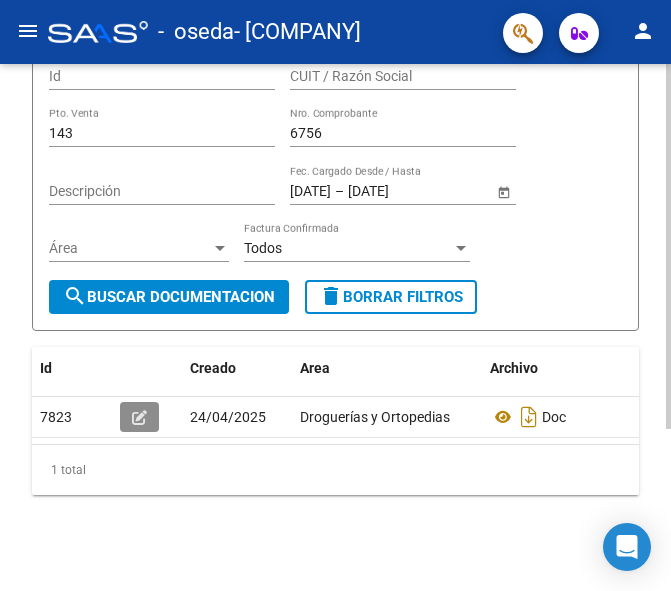 click 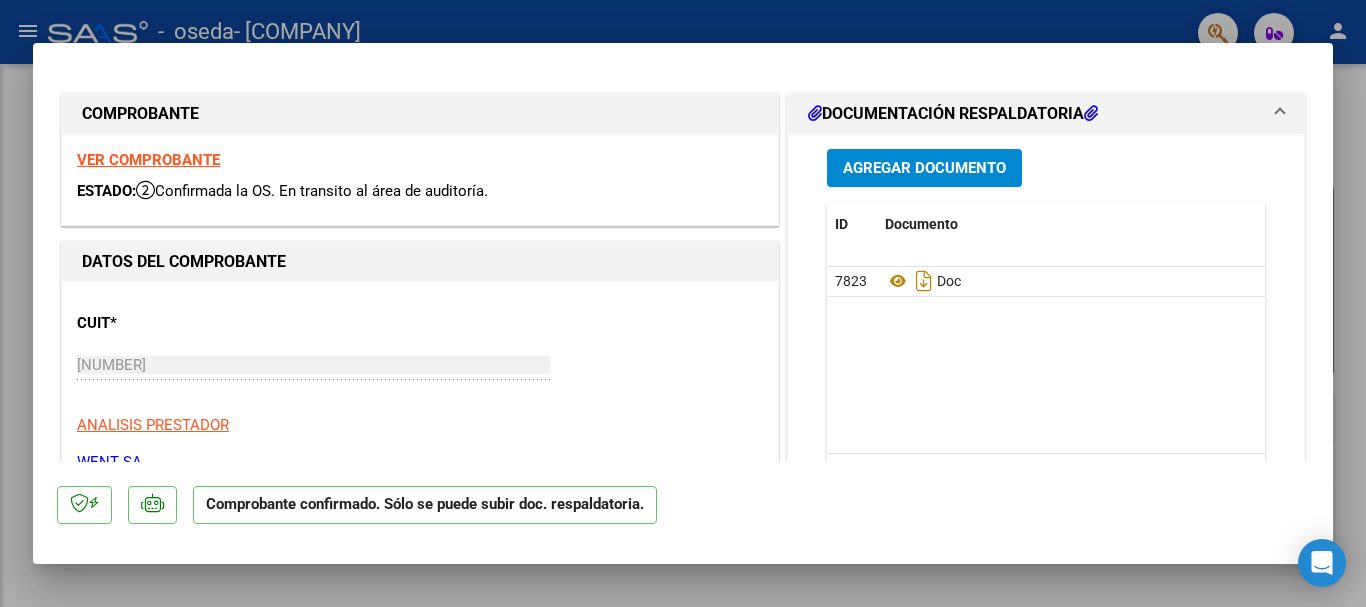 scroll, scrollTop: 35, scrollLeft: 0, axis: vertical 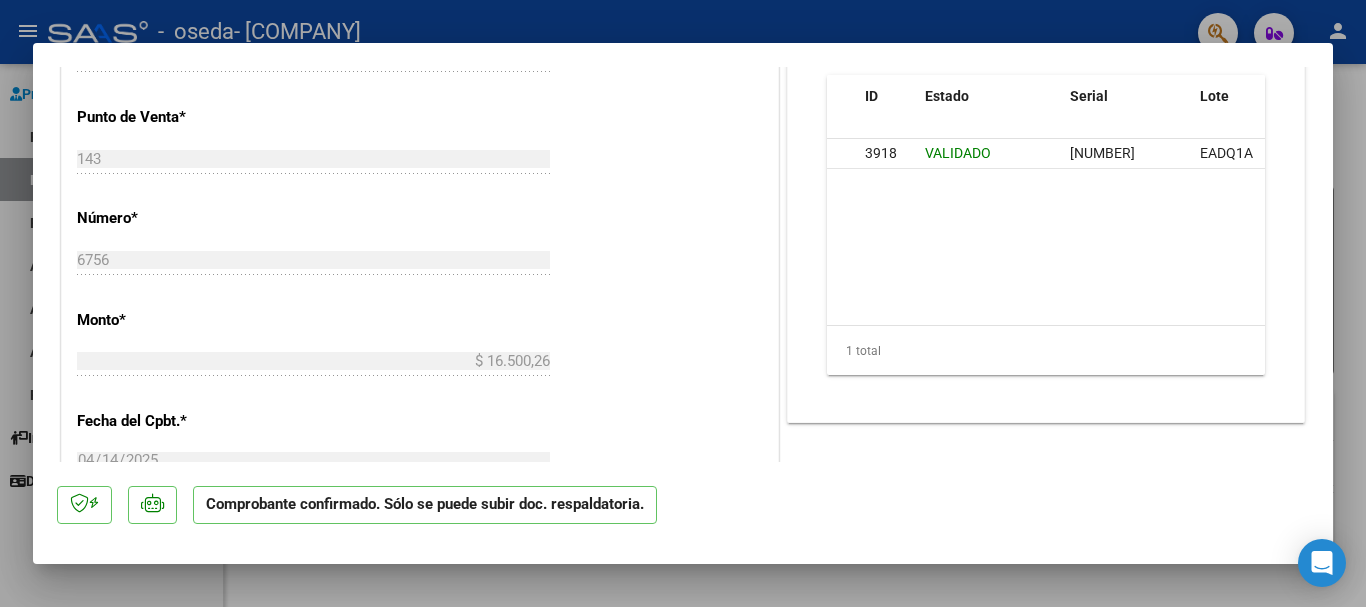 click at bounding box center [683, 303] 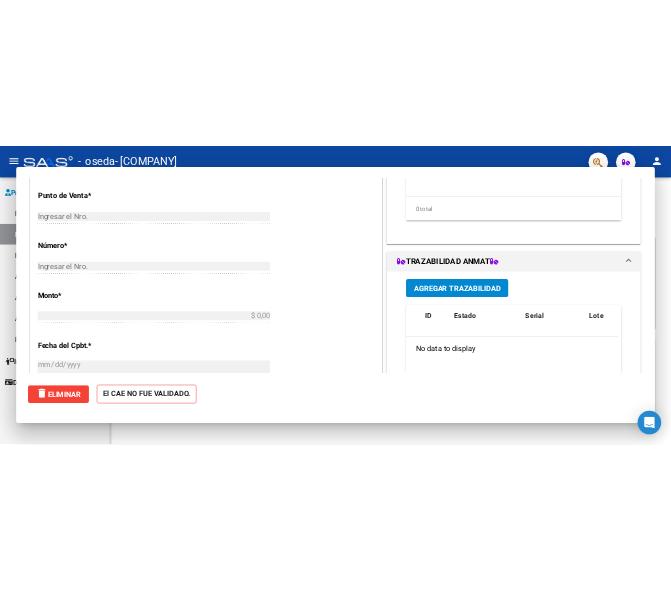 scroll, scrollTop: 0, scrollLeft: 0, axis: both 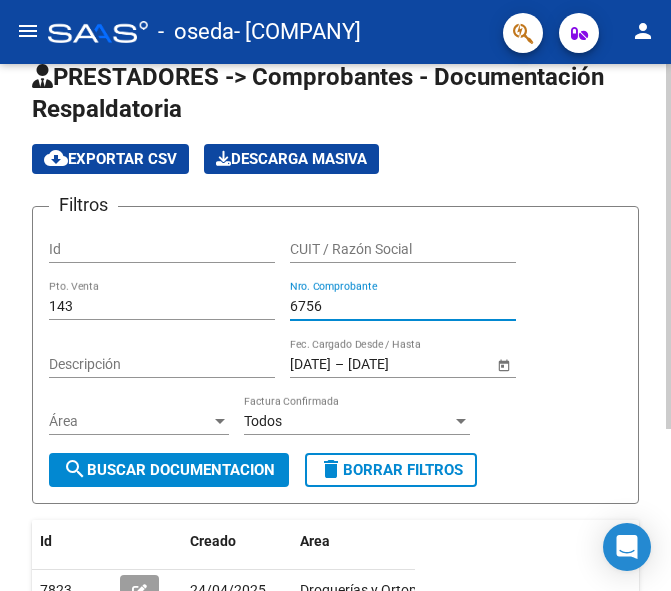 drag, startPoint x: 326, startPoint y: 298, endPoint x: 191, endPoint y: 300, distance: 135.01482 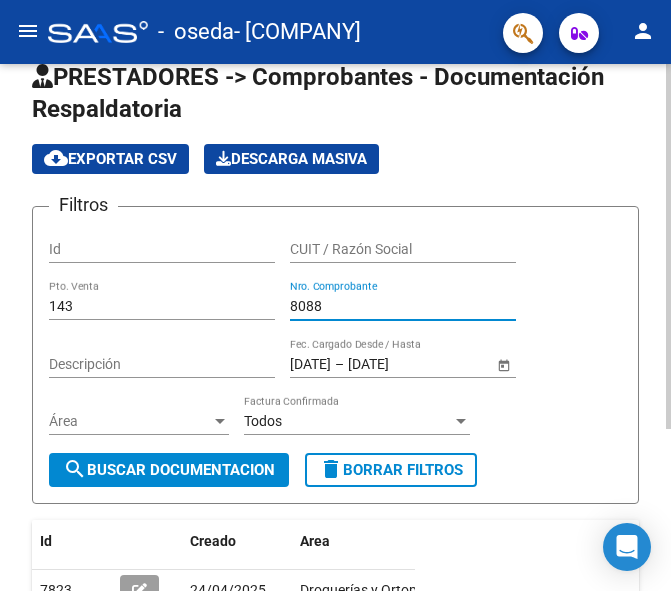 type on "8088" 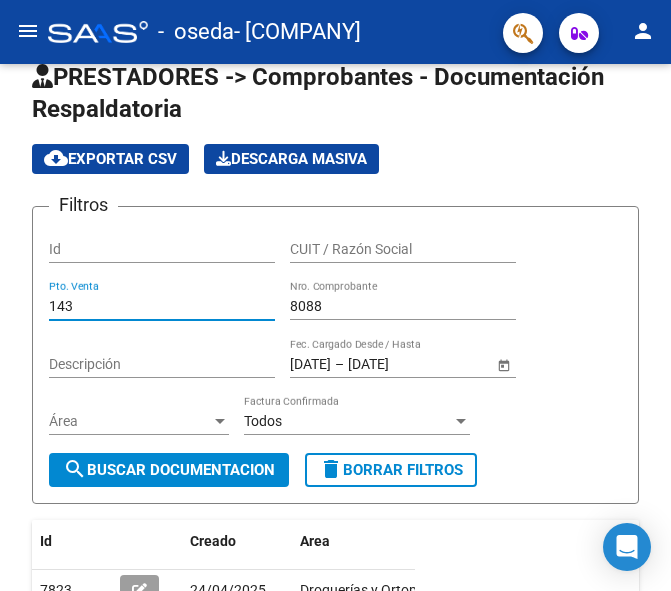 drag, startPoint x: 83, startPoint y: 305, endPoint x: -20, endPoint y: 316, distance: 103.58572 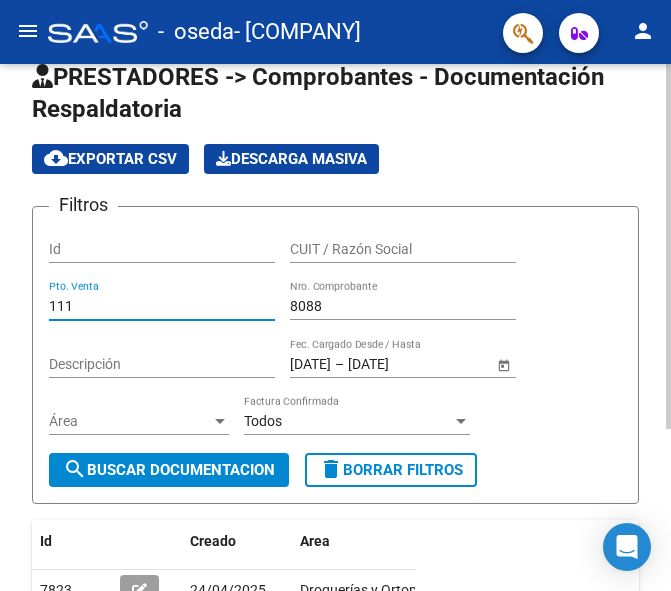 type on "111" 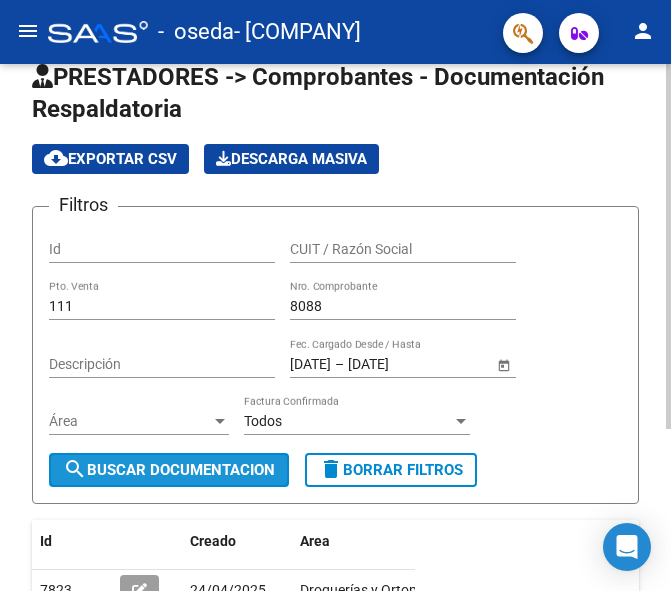 click on "search  Buscar Documentacion" 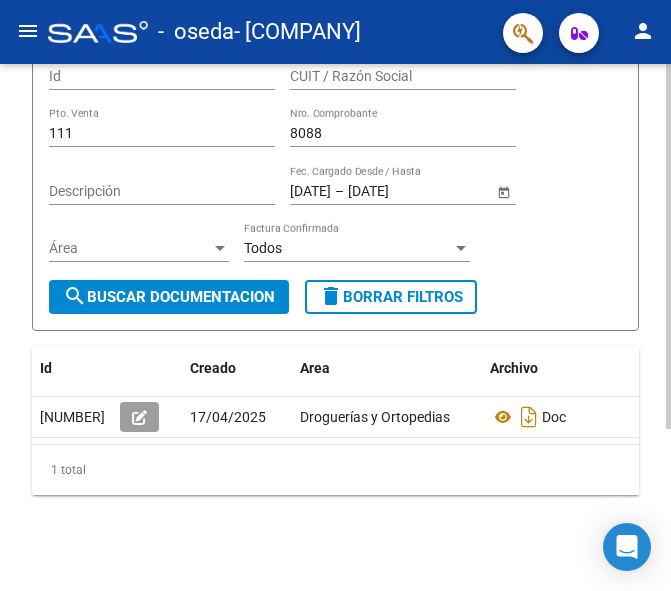 scroll, scrollTop: 233, scrollLeft: 0, axis: vertical 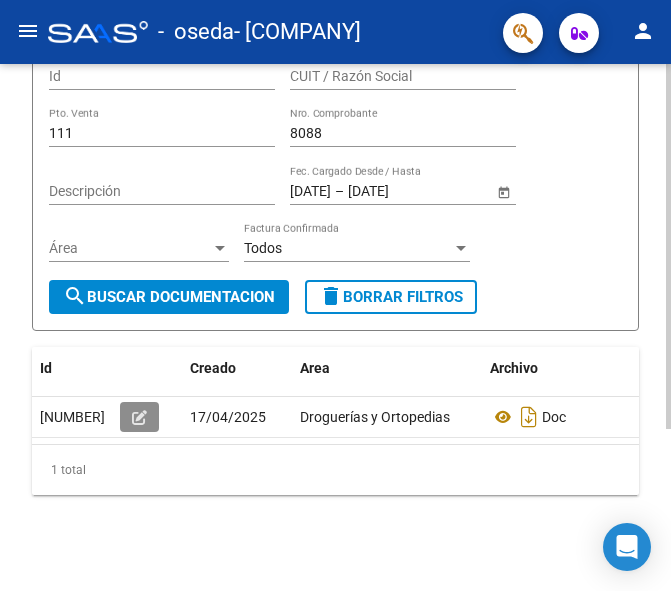 click 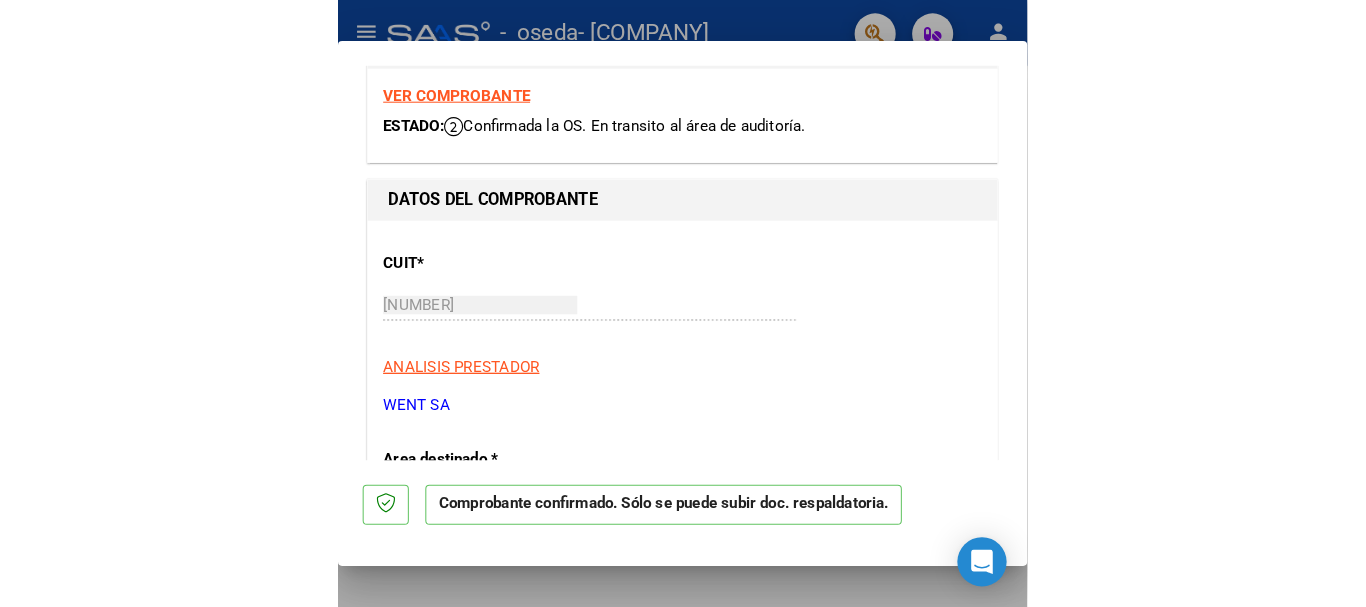scroll, scrollTop: 100, scrollLeft: 0, axis: vertical 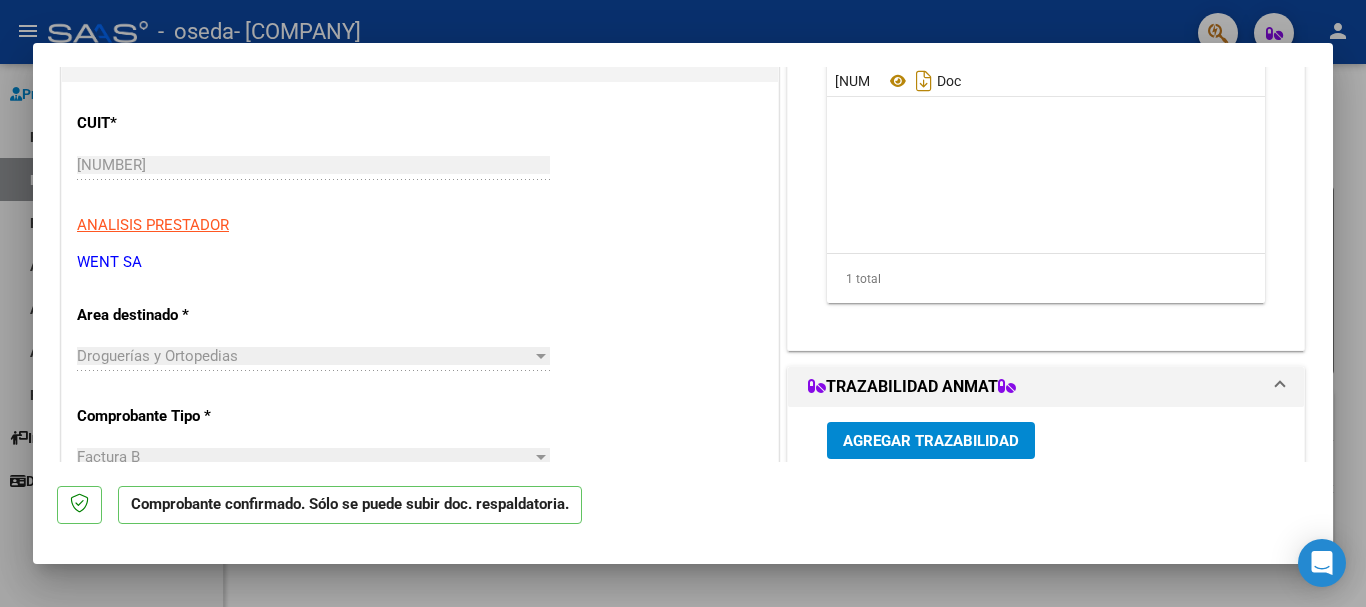 click at bounding box center (683, 303) 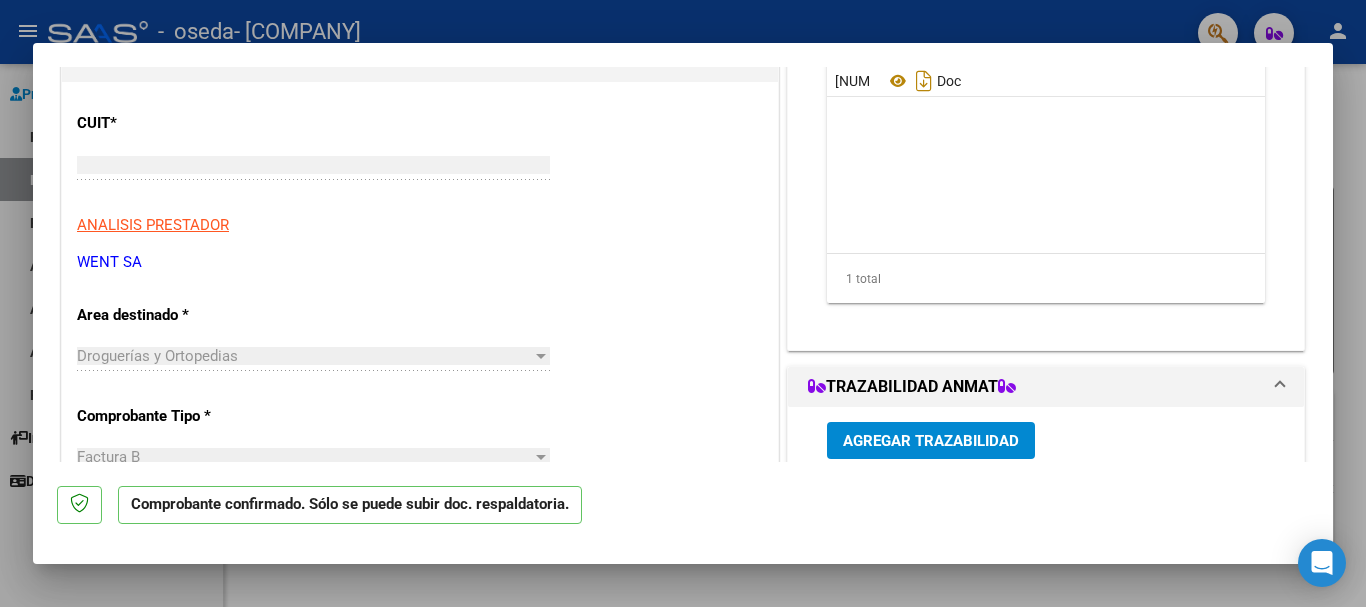 scroll, scrollTop: 0, scrollLeft: 0, axis: both 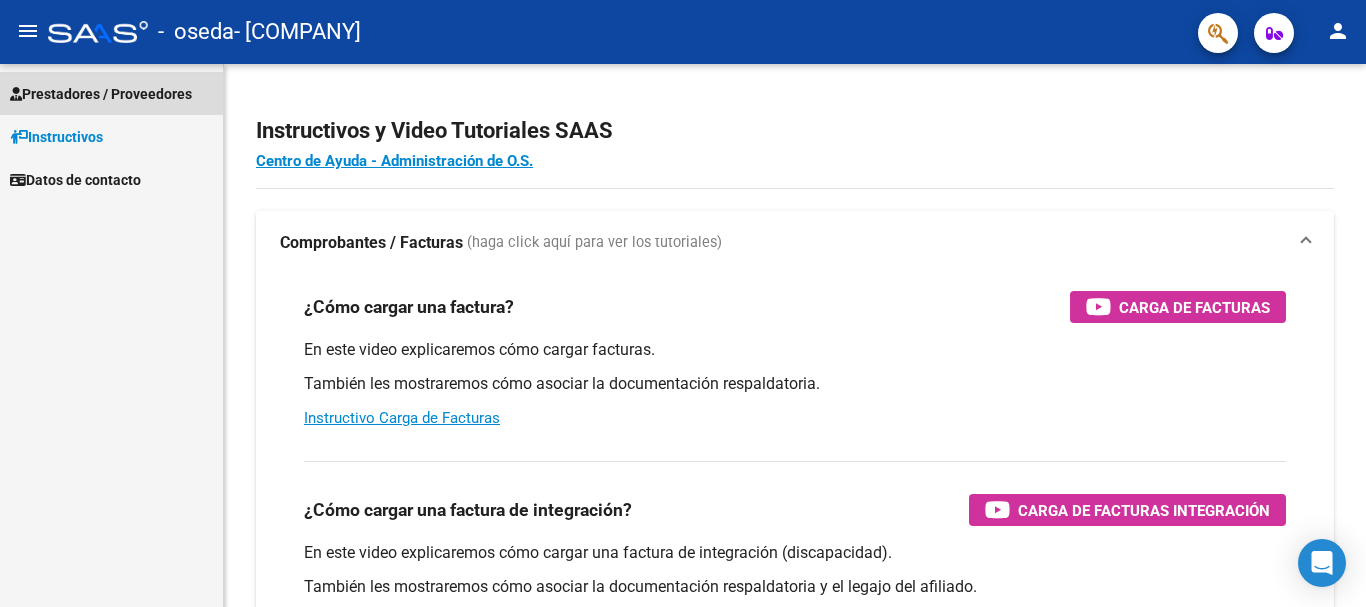 click on "Prestadores / Proveedores" at bounding box center [101, 94] 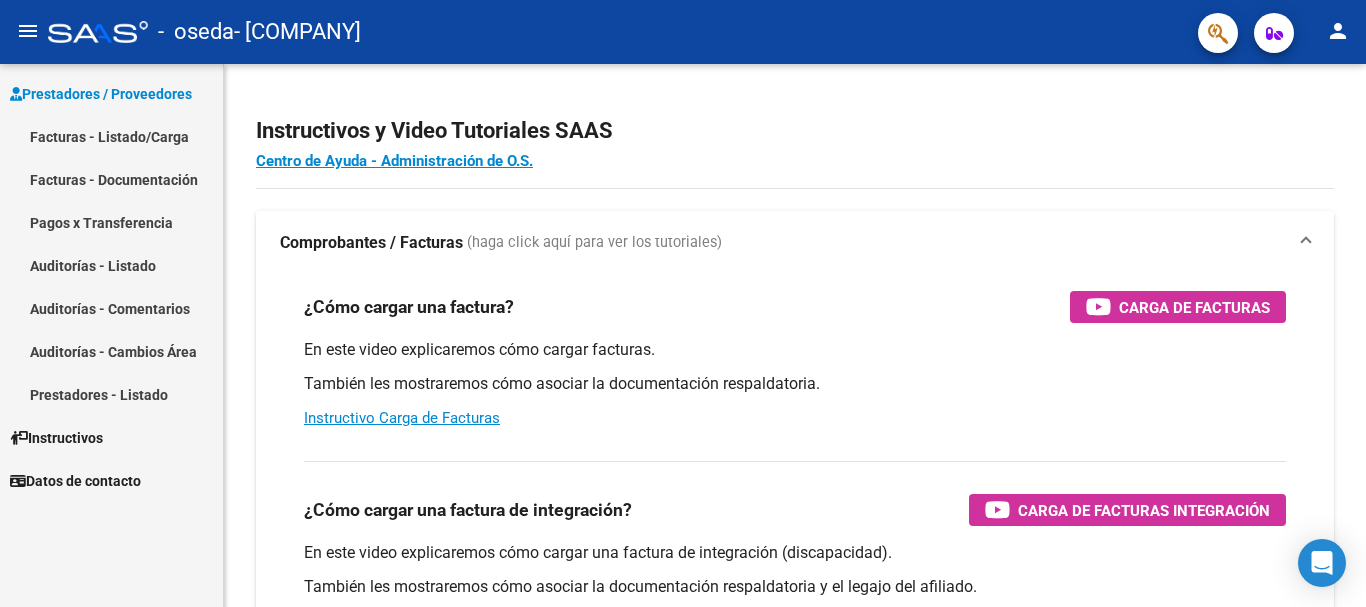 click on "Facturas - Documentación" at bounding box center (111, 179) 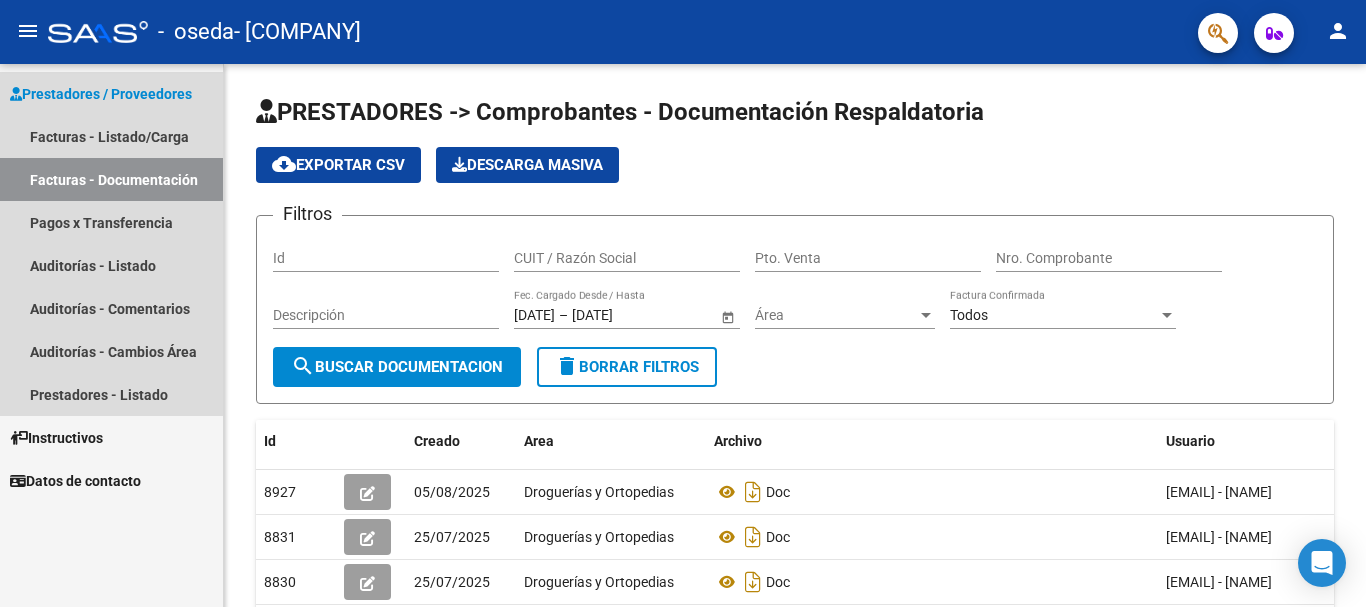 click on "Facturas - Documentación" at bounding box center [111, 179] 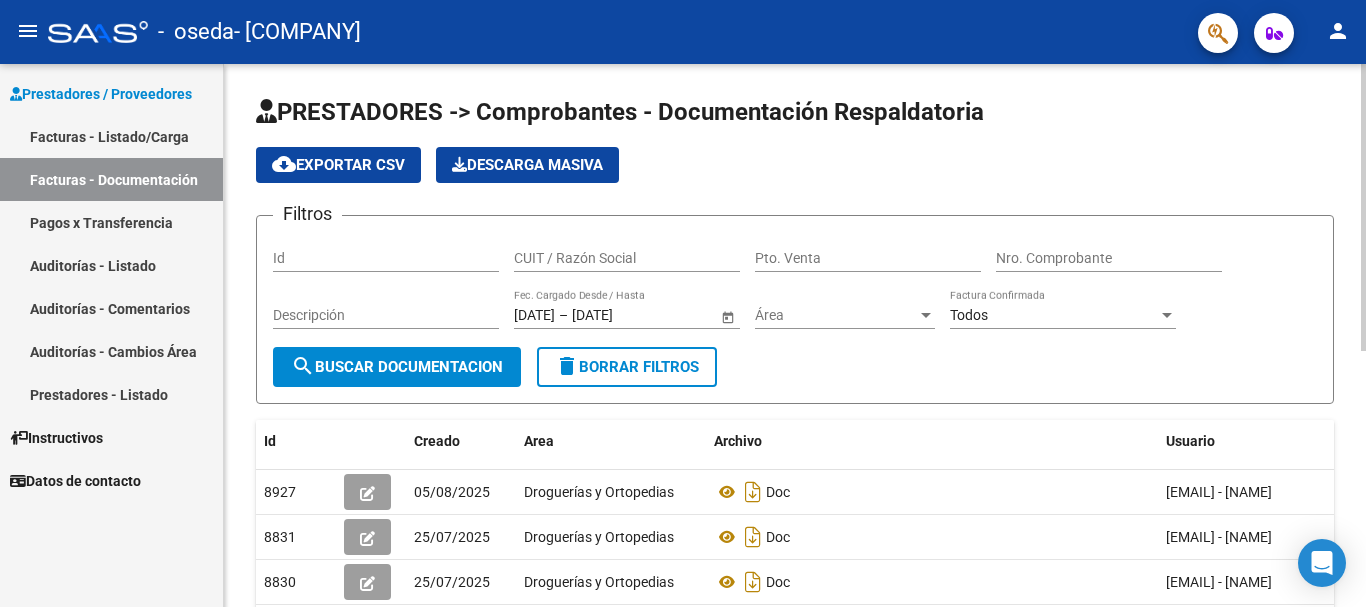 scroll, scrollTop: 100, scrollLeft: 0, axis: vertical 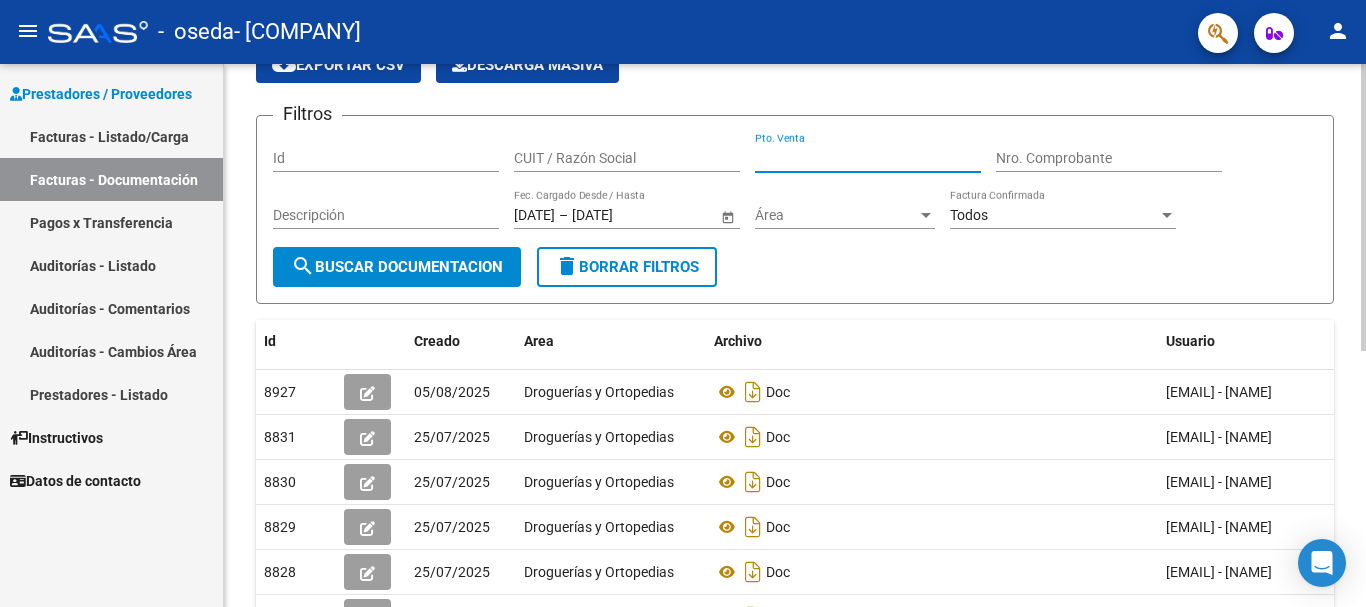 click on "Pto. Venta" at bounding box center [868, 158] 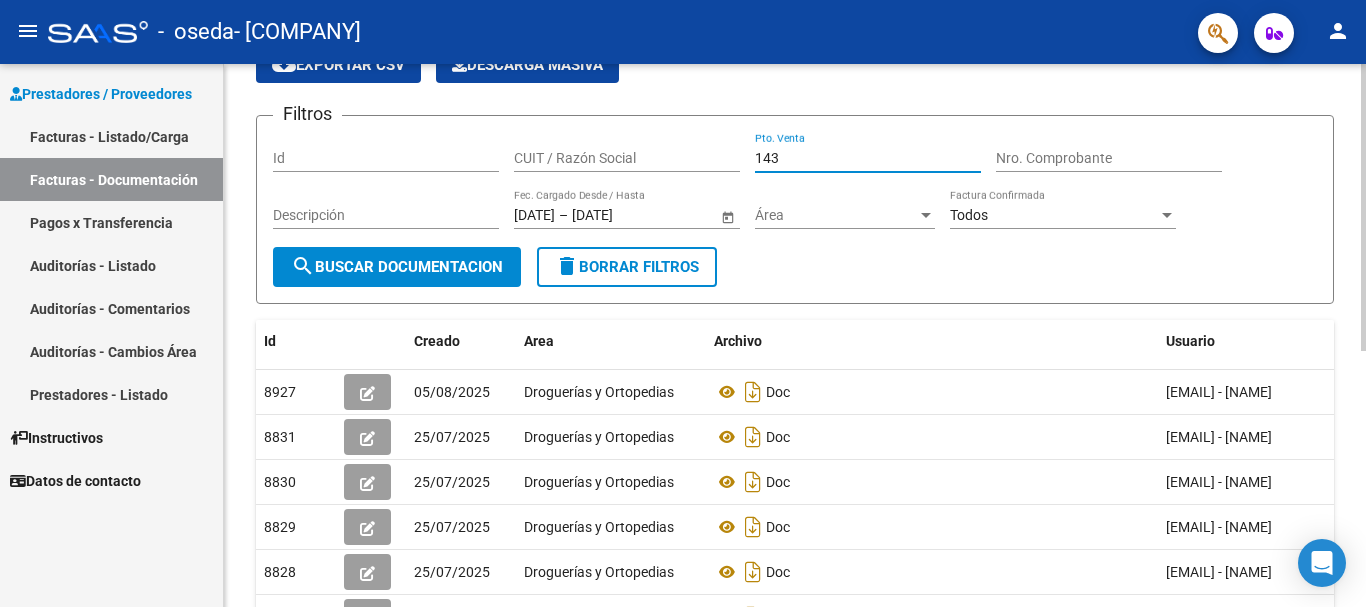 type on "143" 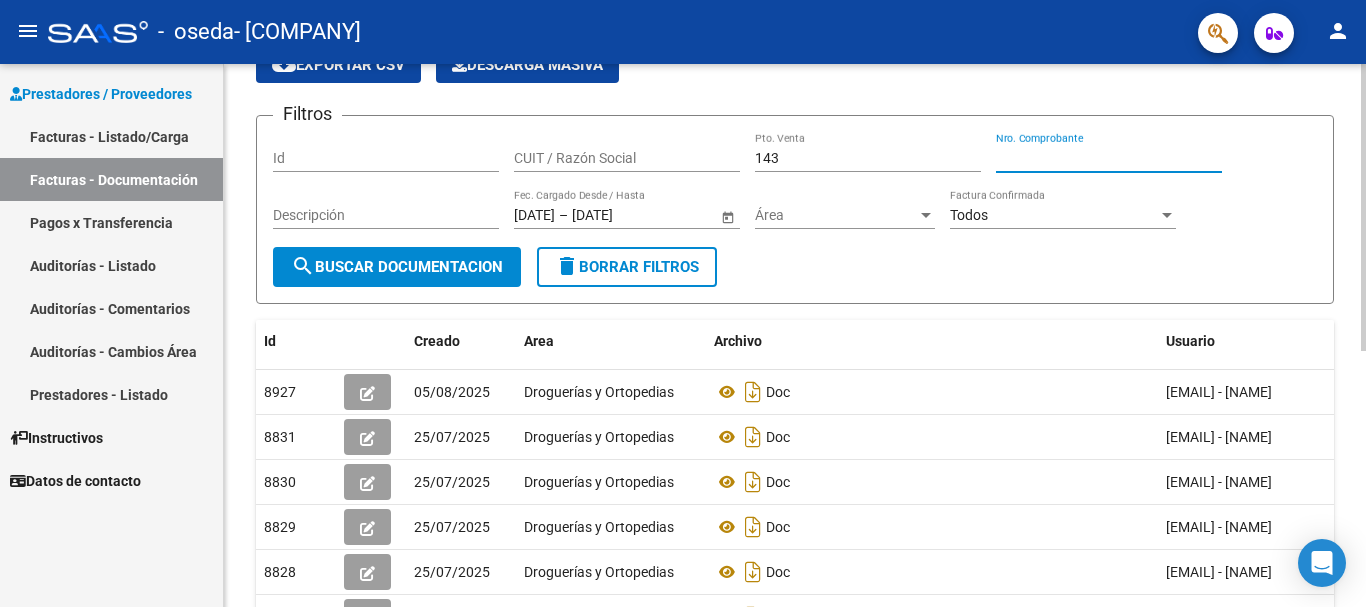 click on "Nro. Comprobante" at bounding box center [1109, 158] 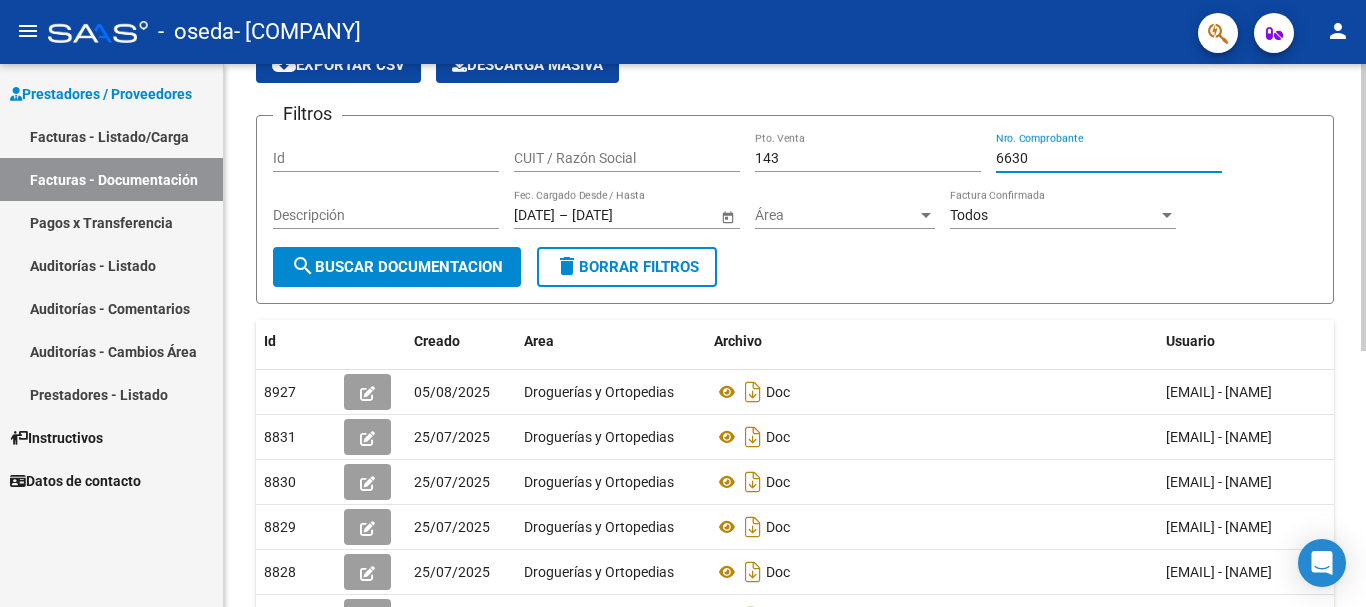 type on "6630" 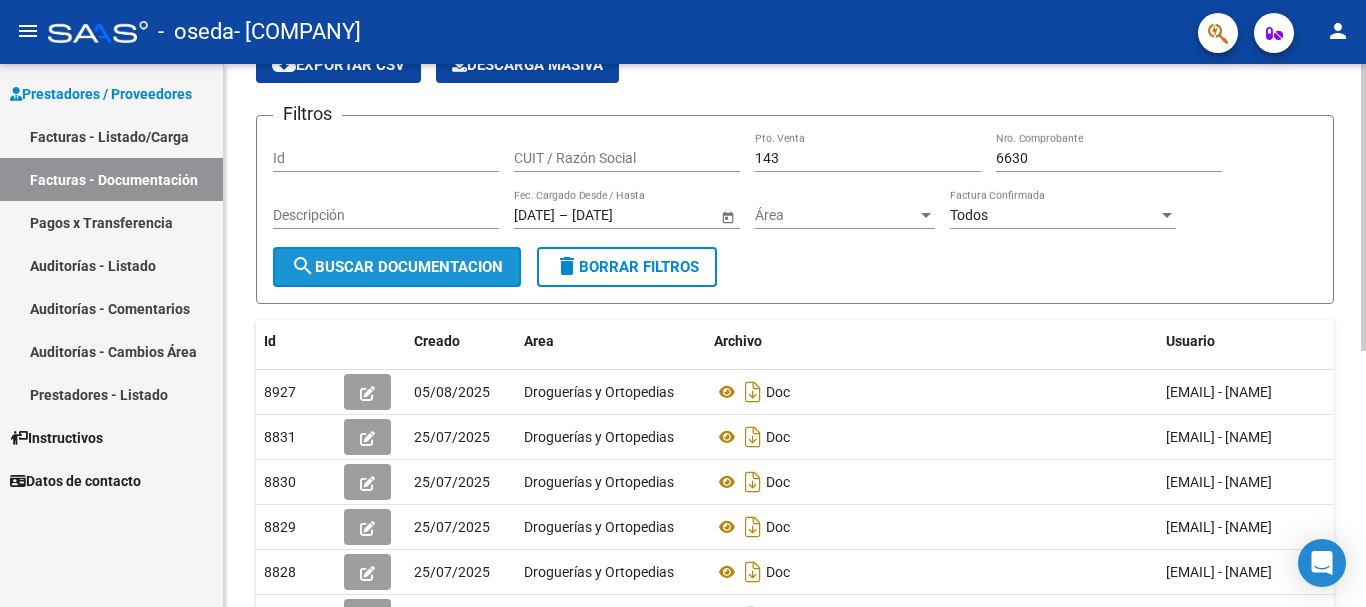 click on "search  Buscar Documentacion" 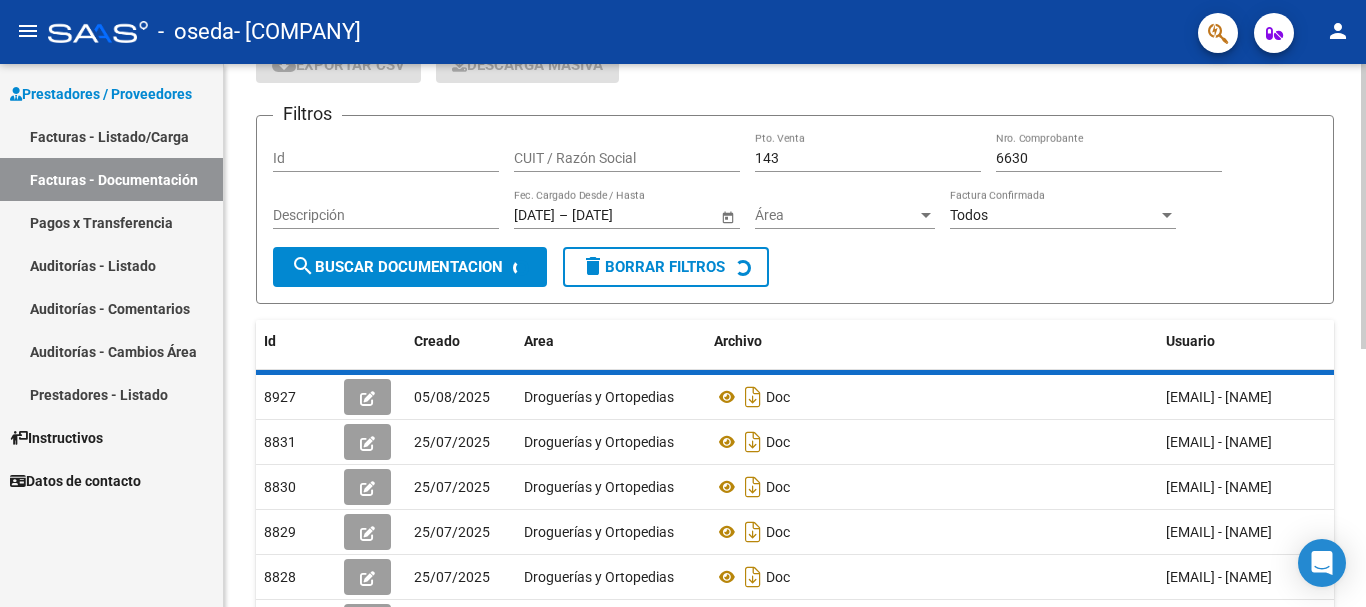 scroll, scrollTop: 50, scrollLeft: 0, axis: vertical 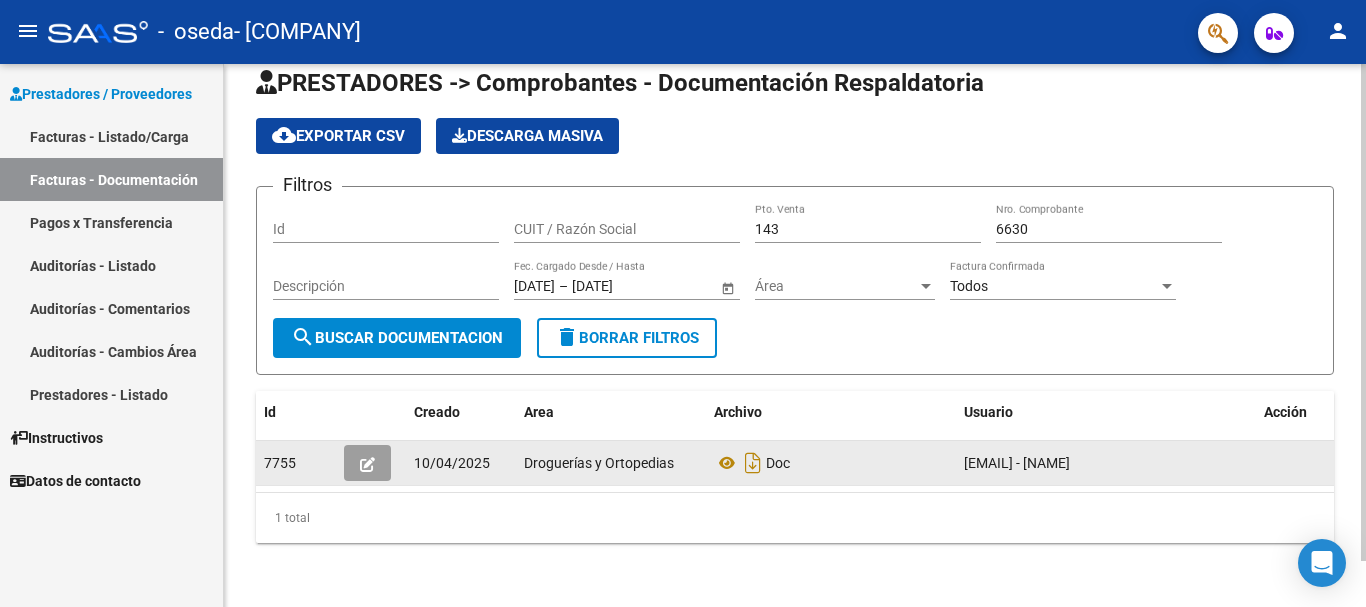 click 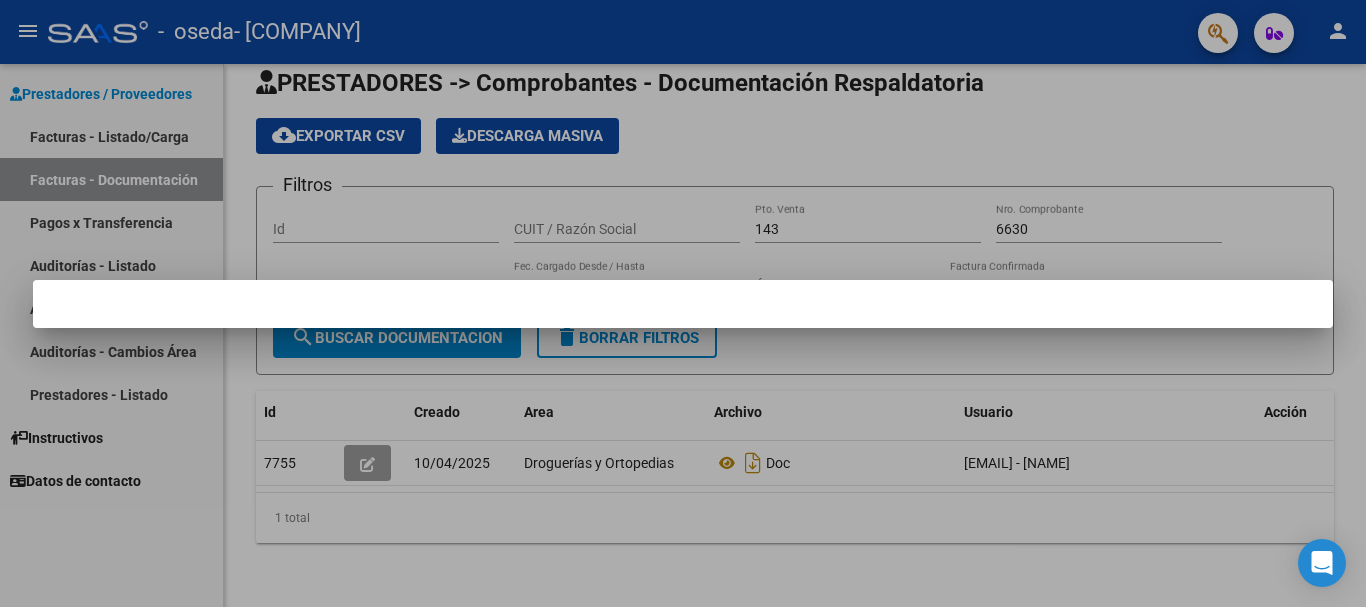 click at bounding box center [683, 303] 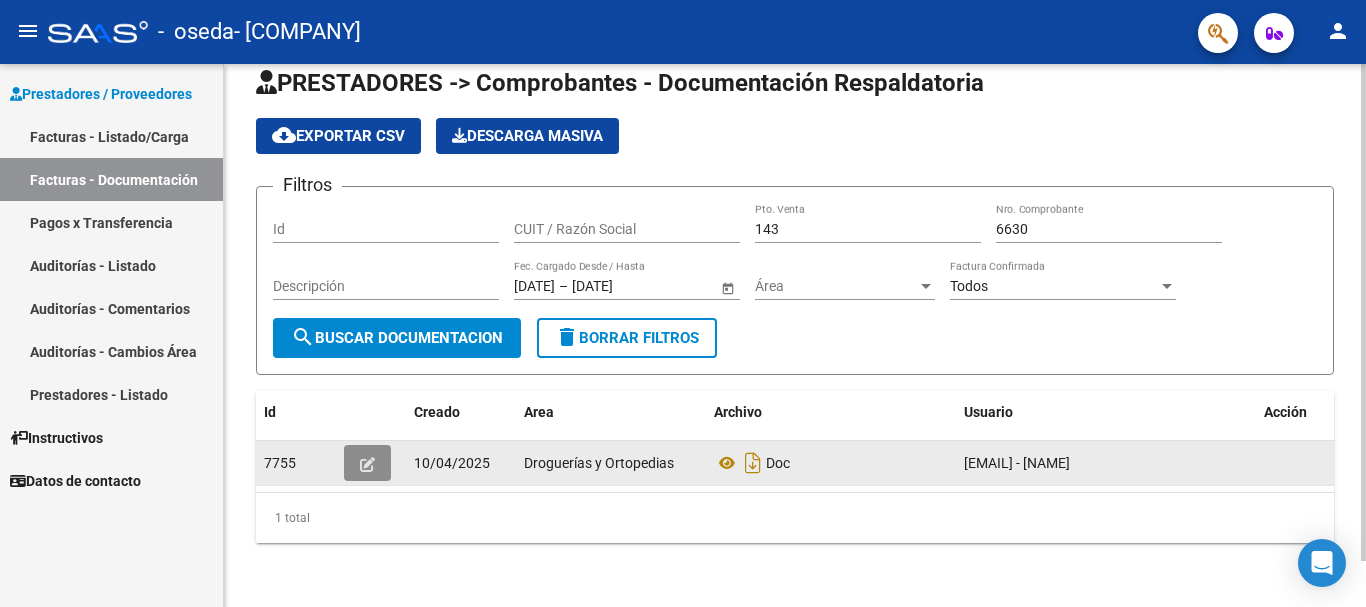 click 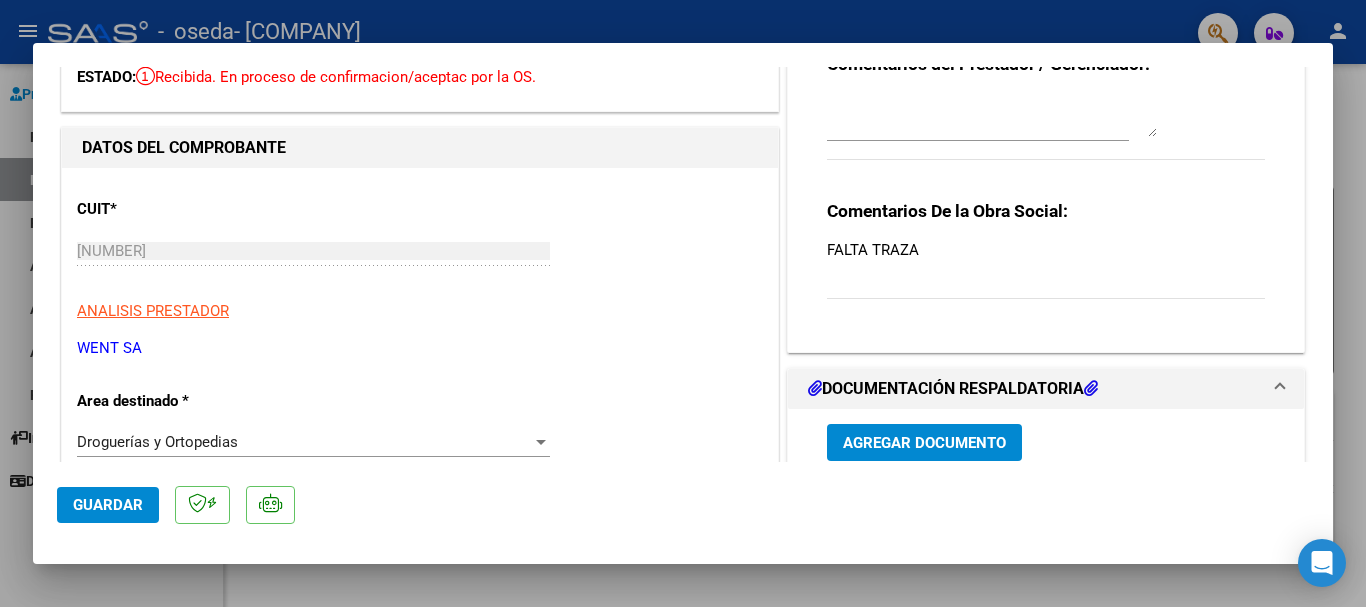 scroll, scrollTop: 200, scrollLeft: 0, axis: vertical 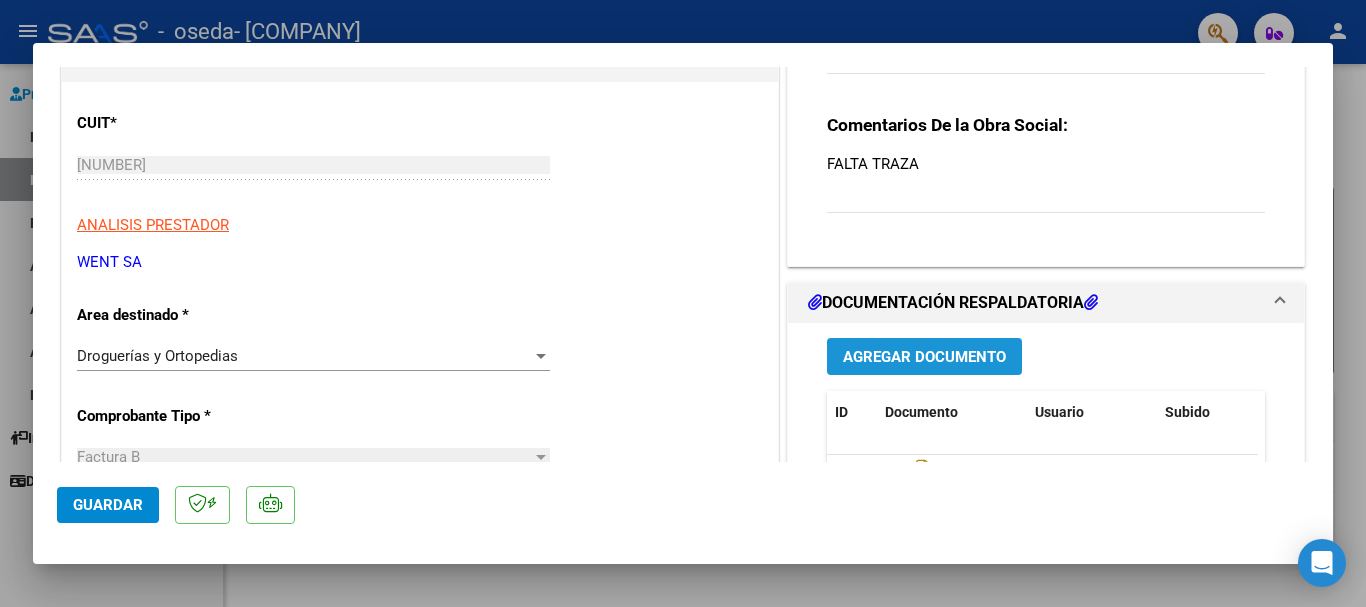 click on "Agregar Documento" at bounding box center (924, 357) 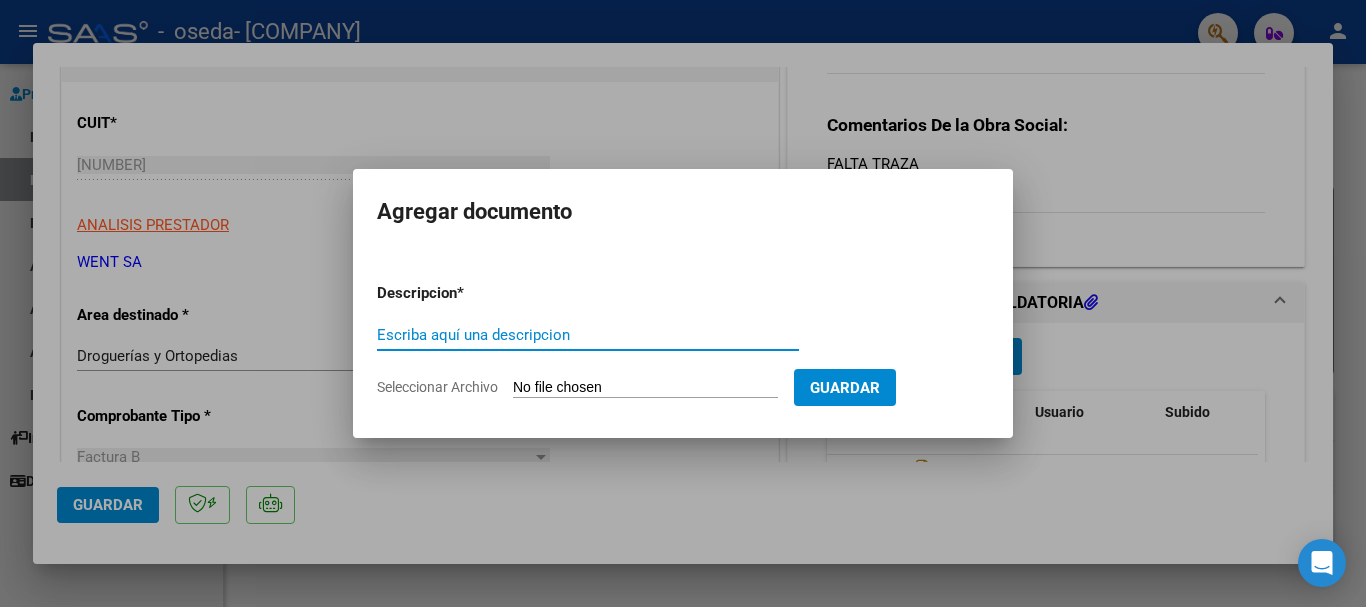 click on "Escriba aquí una descripcion" at bounding box center (588, 335) 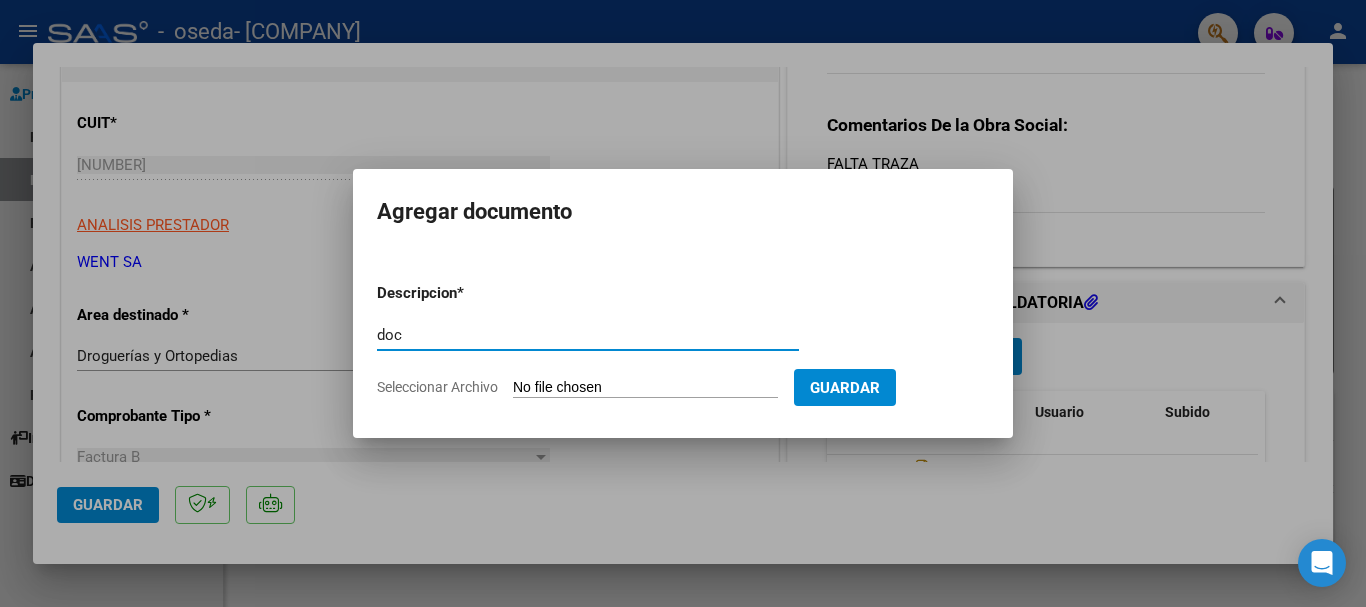type on "doc" 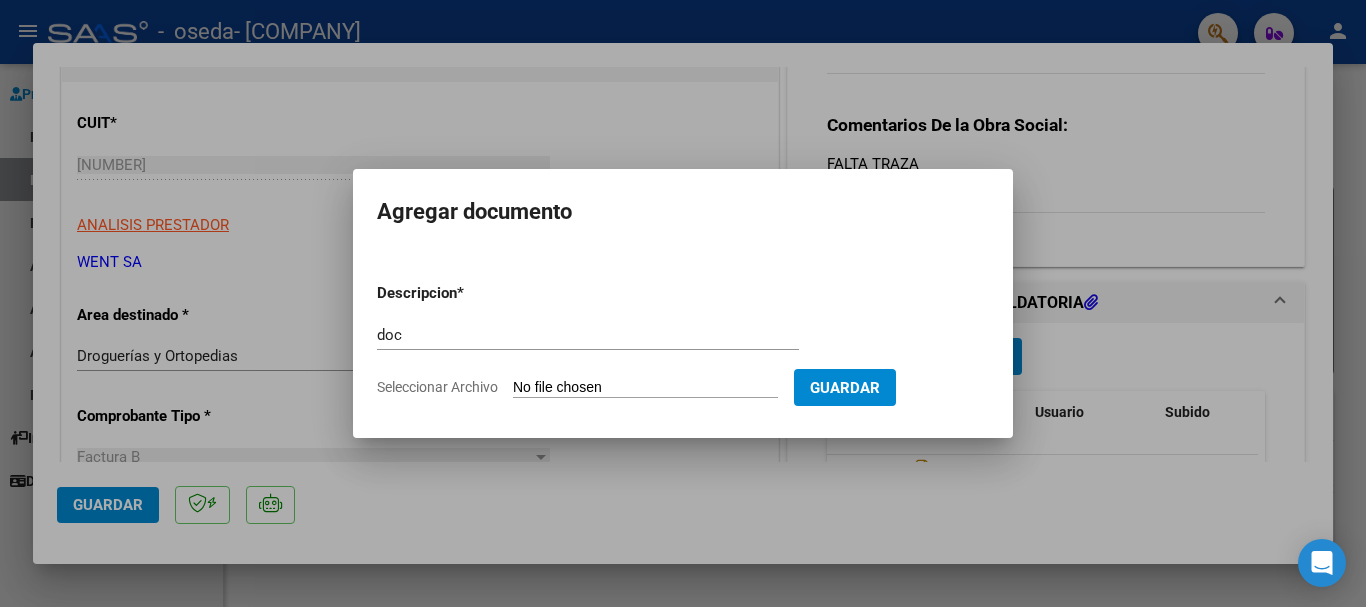 click on "Seleccionar Archivo" at bounding box center [645, 388] 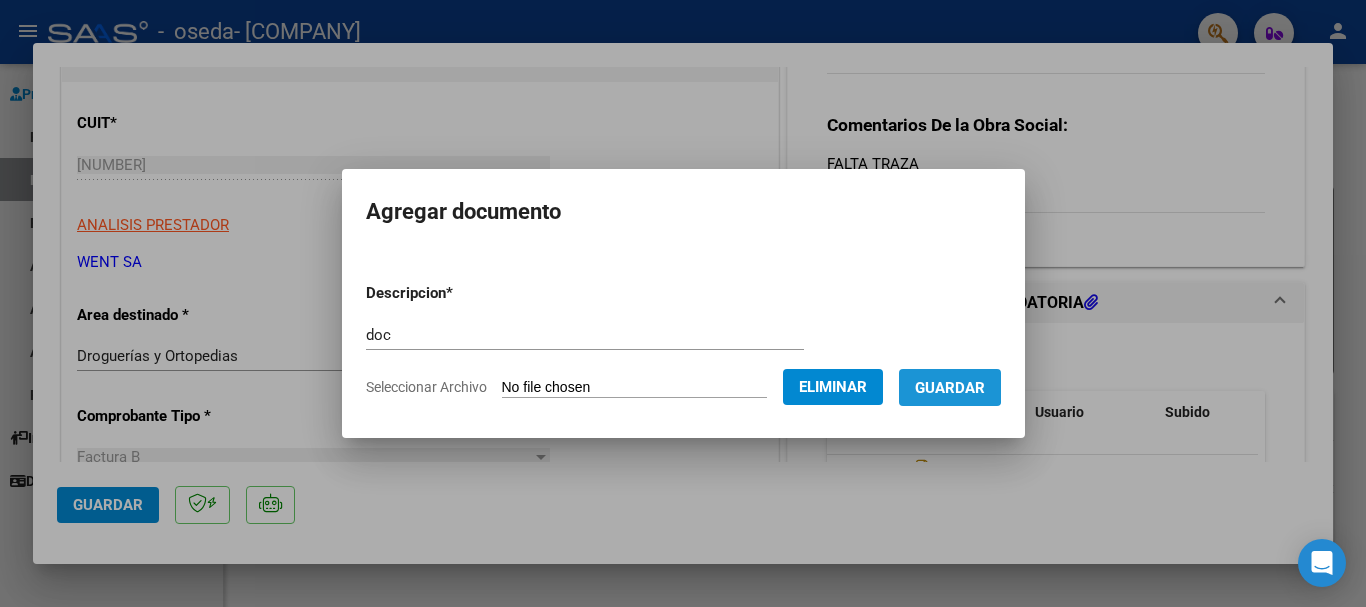 click on "Guardar" at bounding box center (950, 387) 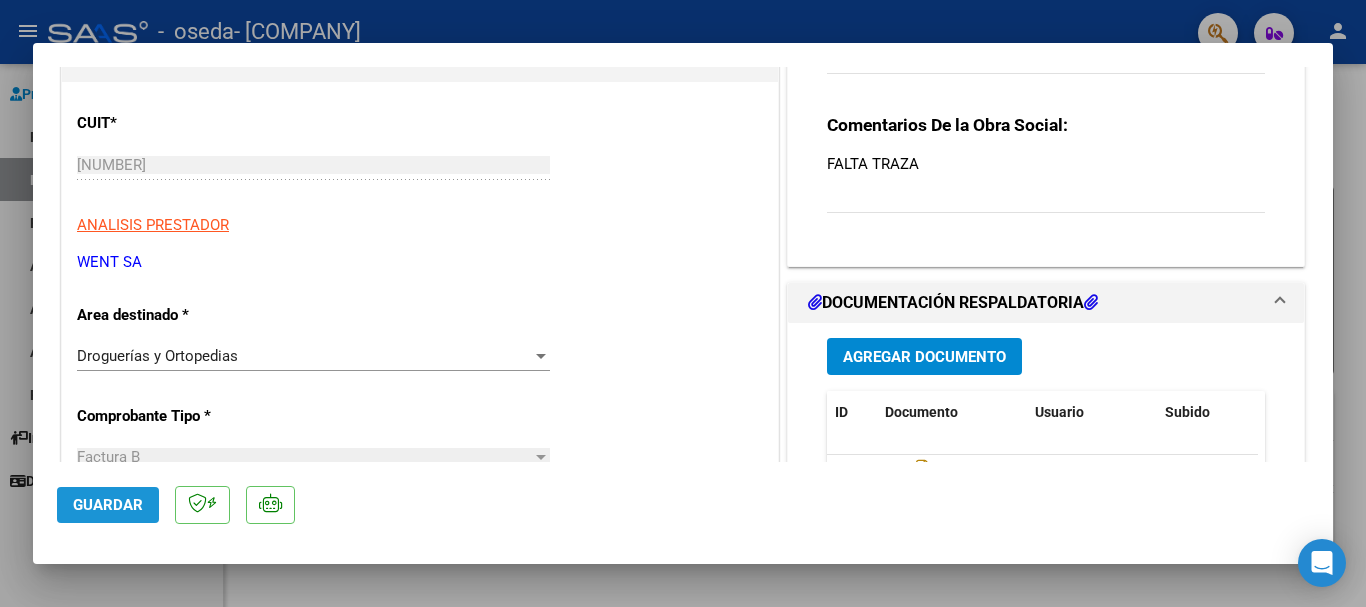 click on "Guardar" 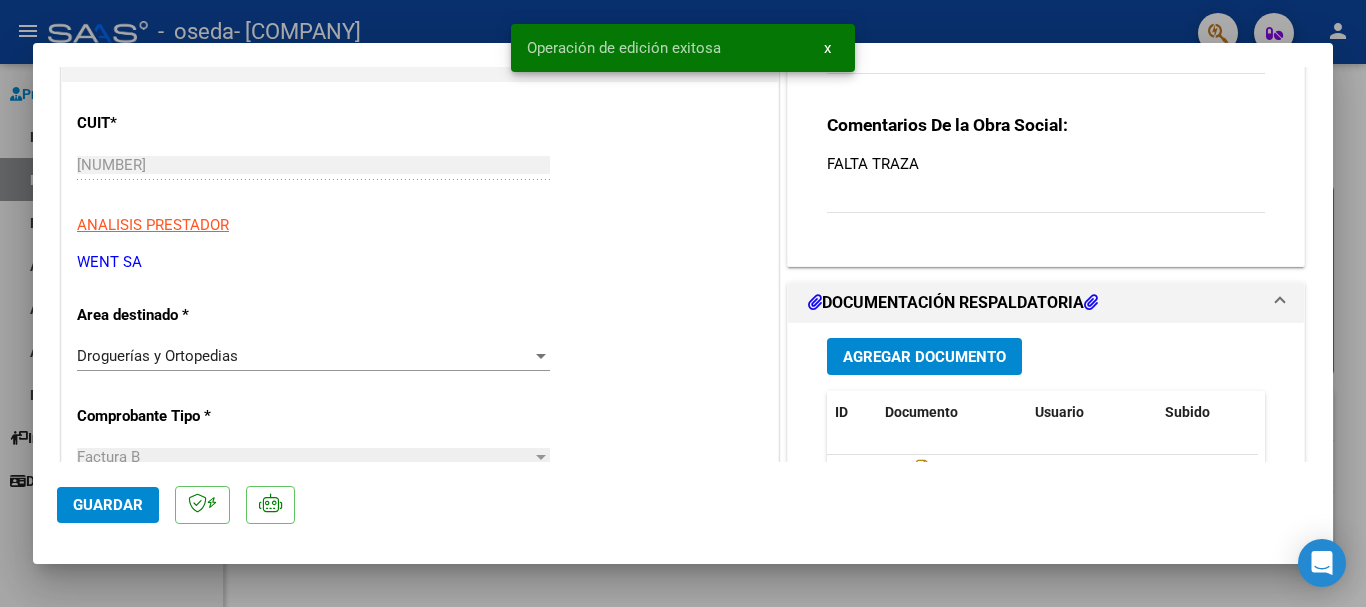 click at bounding box center (683, 303) 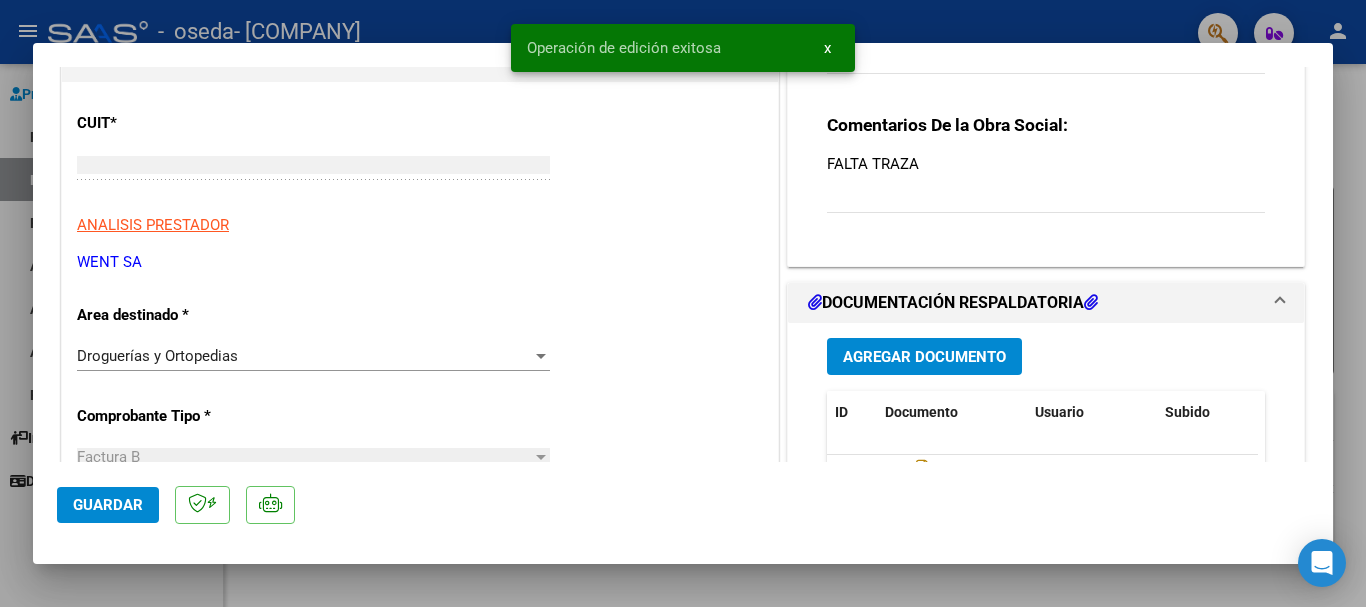 type 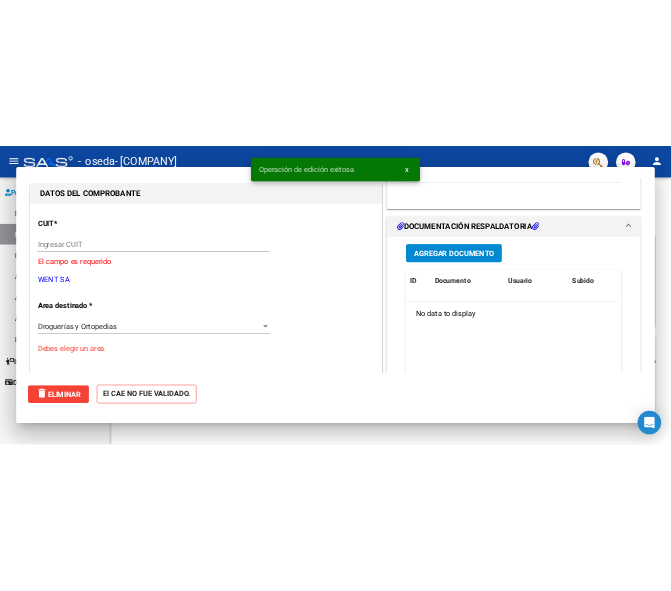 scroll, scrollTop: 235, scrollLeft: 0, axis: vertical 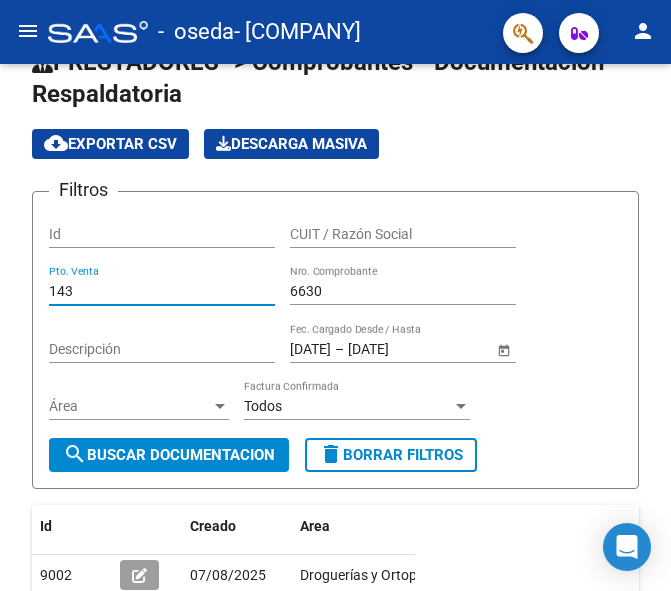 drag, startPoint x: 131, startPoint y: 287, endPoint x: -55, endPoint y: 302, distance: 186.60385 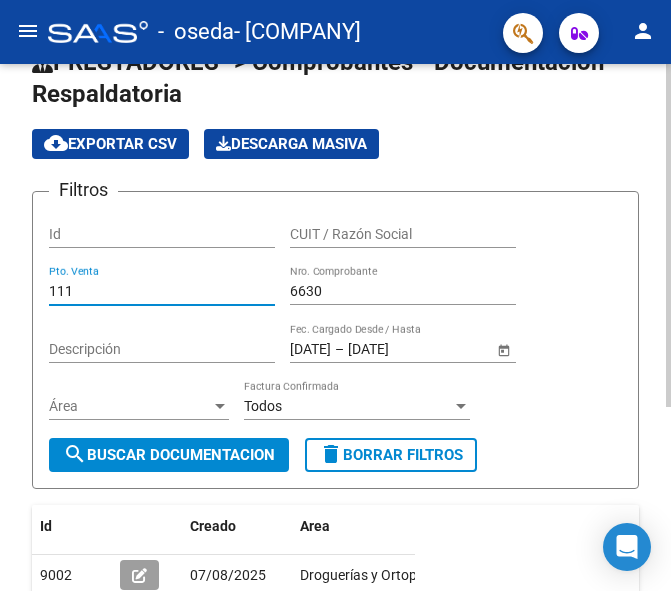 type on "111" 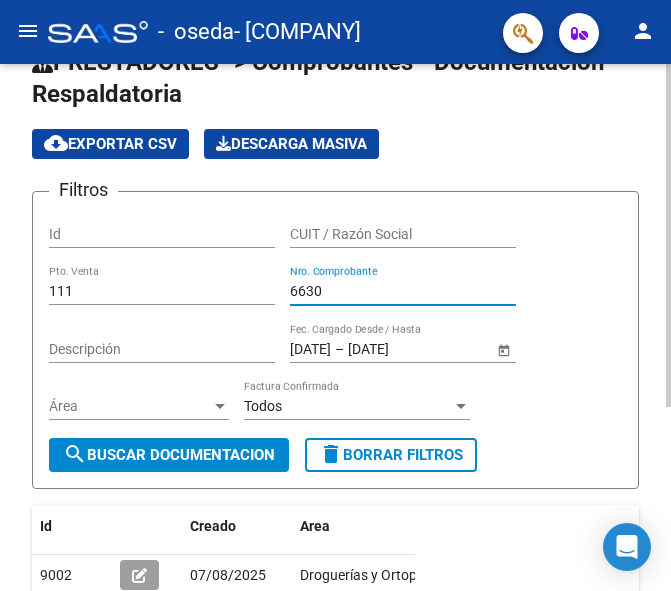 drag, startPoint x: 333, startPoint y: 289, endPoint x: 196, endPoint y: 281, distance: 137.23338 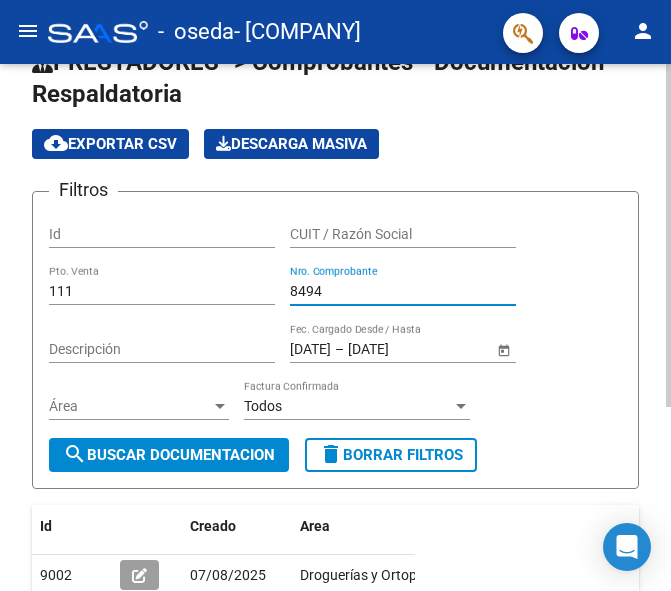 type on "8494" 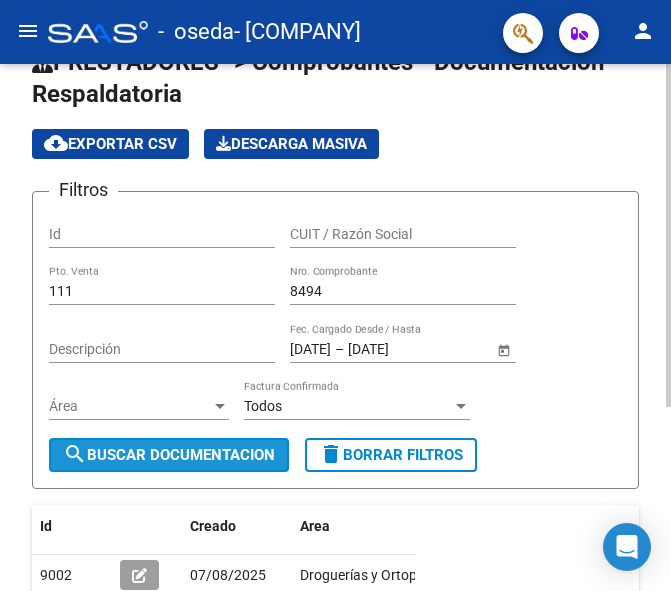click on "search  Buscar Documentacion" 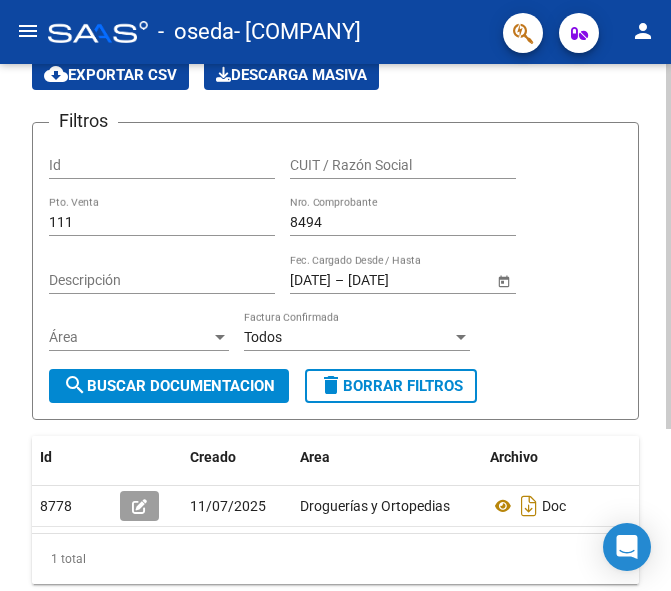 scroll, scrollTop: 150, scrollLeft: 0, axis: vertical 